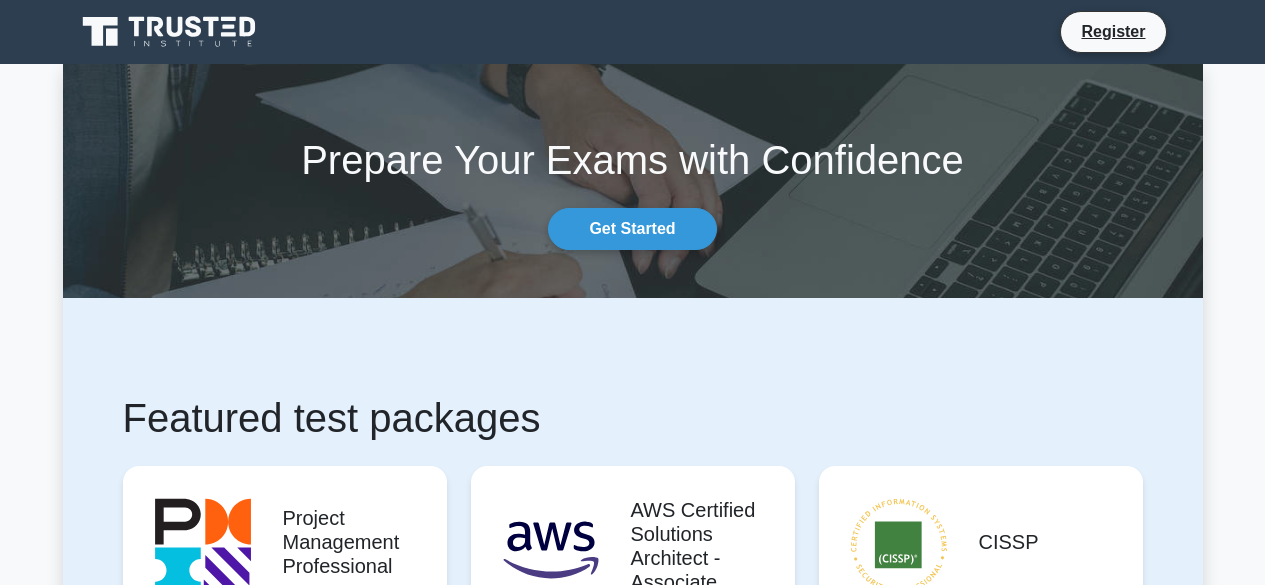 scroll, scrollTop: 0, scrollLeft: 0, axis: both 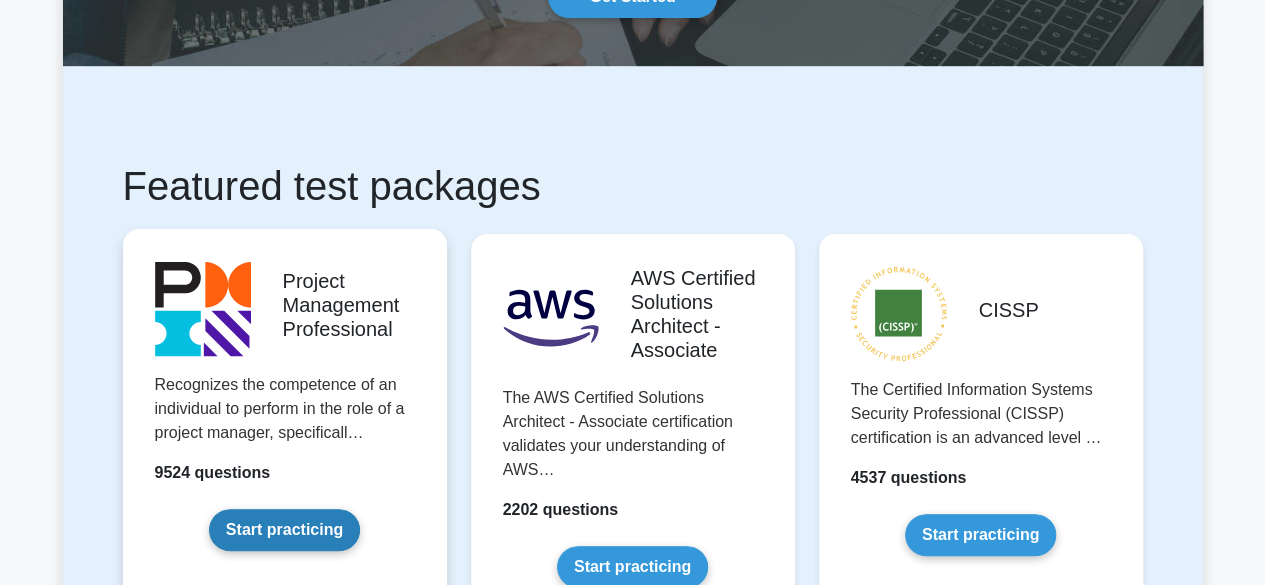 click on "Start practicing" at bounding box center (284, 530) 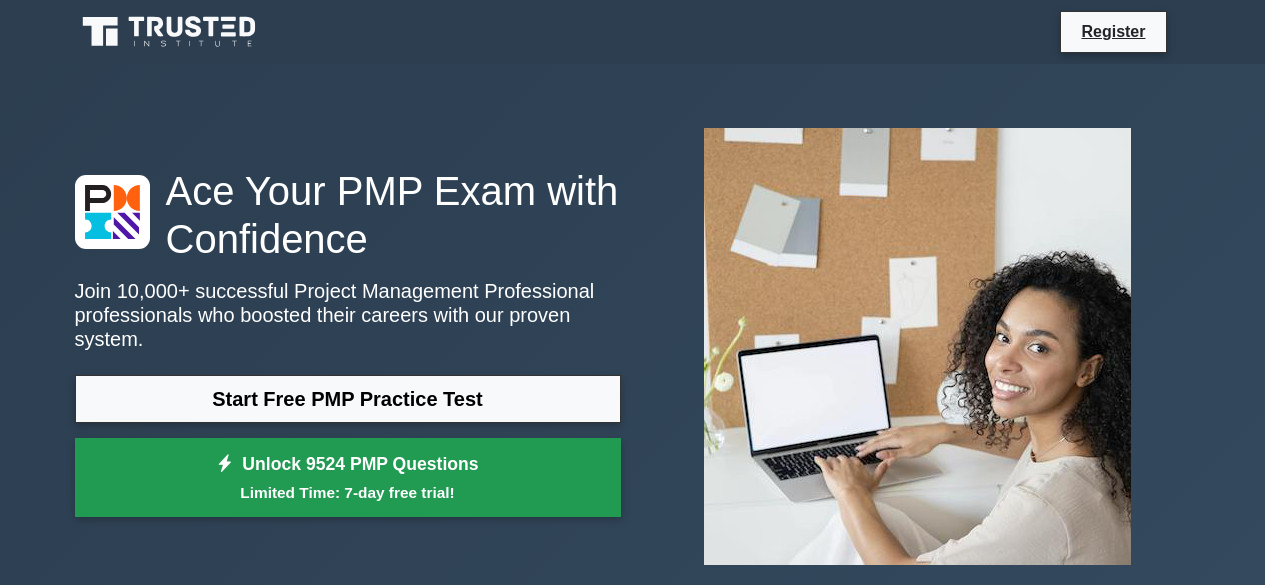 scroll, scrollTop: 0, scrollLeft: 0, axis: both 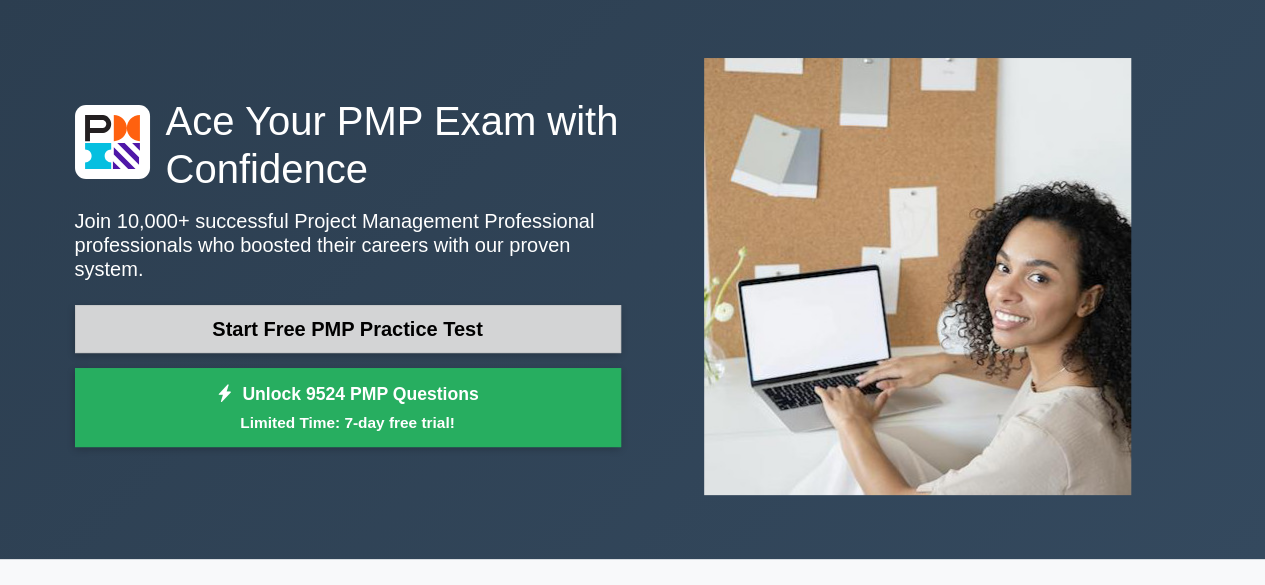 click on "Start Free PMP Practice Test" at bounding box center (348, 329) 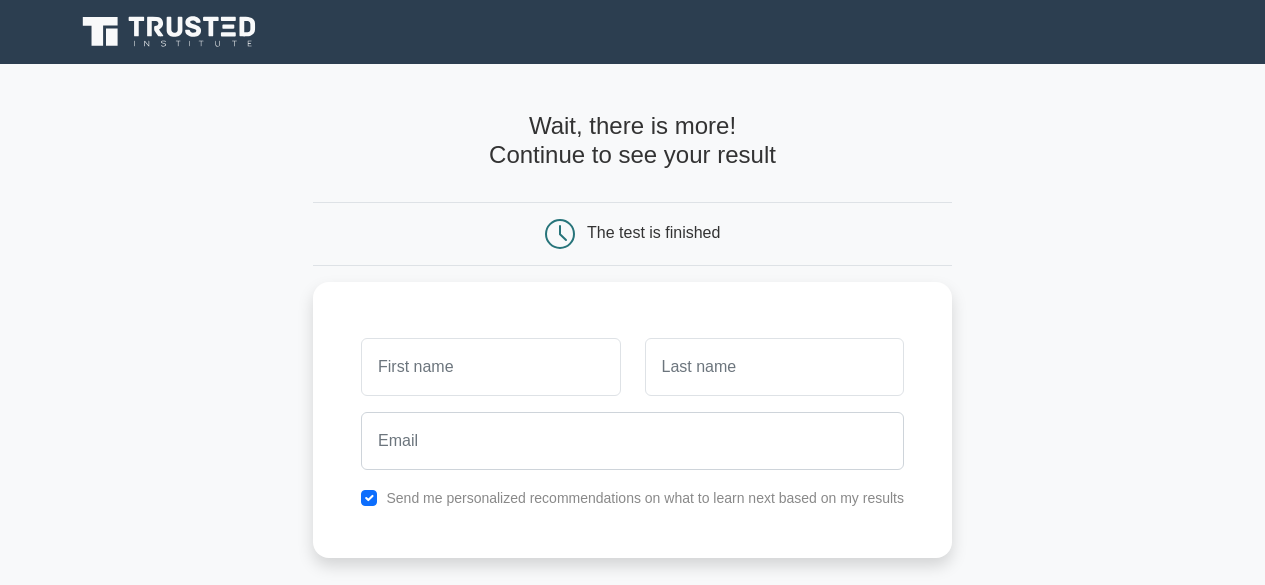 scroll, scrollTop: 0, scrollLeft: 0, axis: both 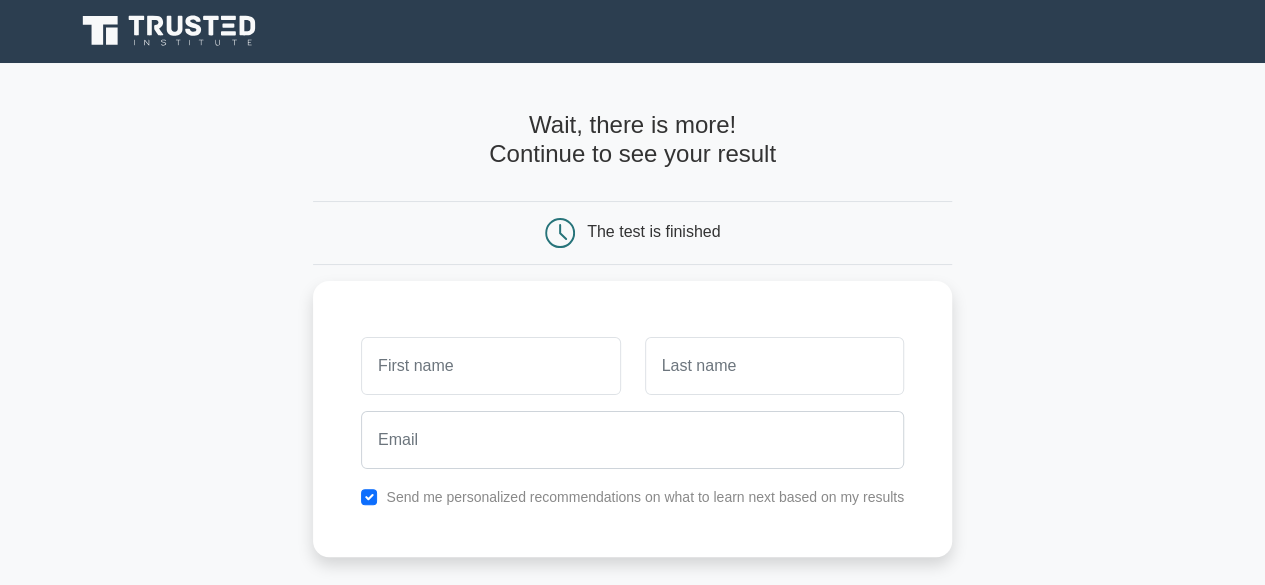 click at bounding box center [171, 31] 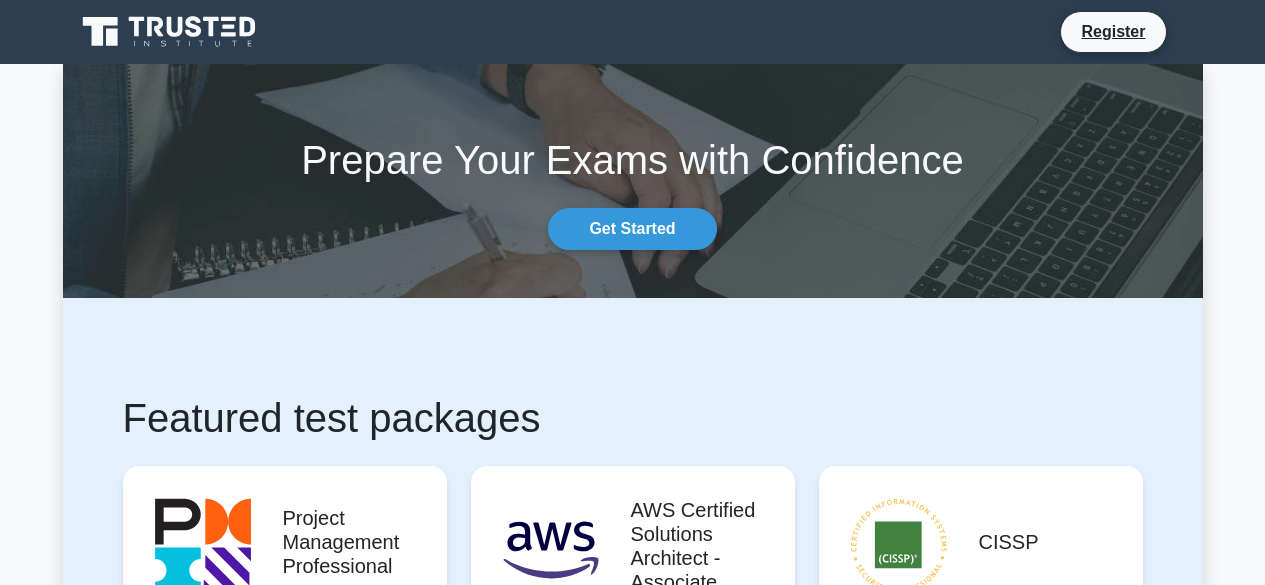 scroll, scrollTop: 0, scrollLeft: 0, axis: both 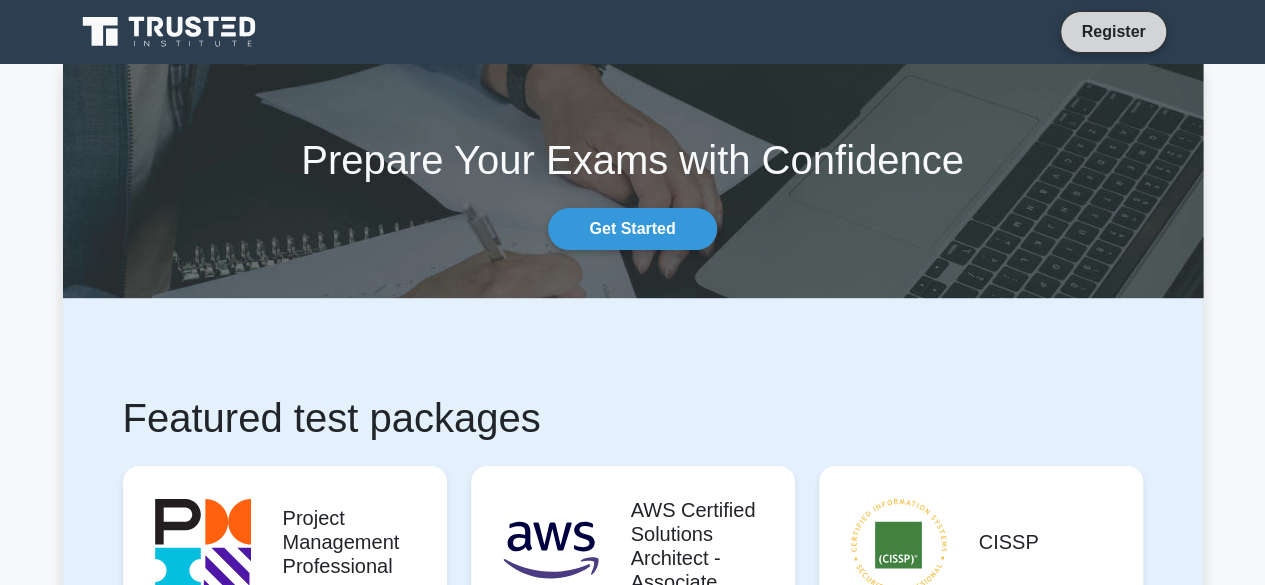 click on "Register" at bounding box center (1113, 31) 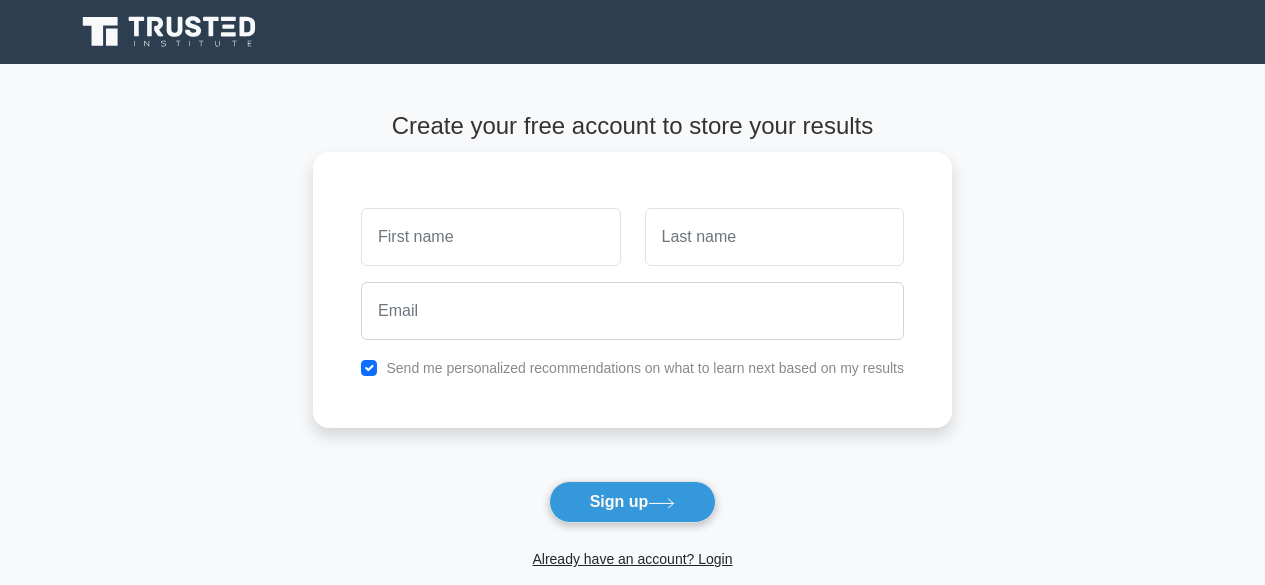 scroll, scrollTop: 0, scrollLeft: 0, axis: both 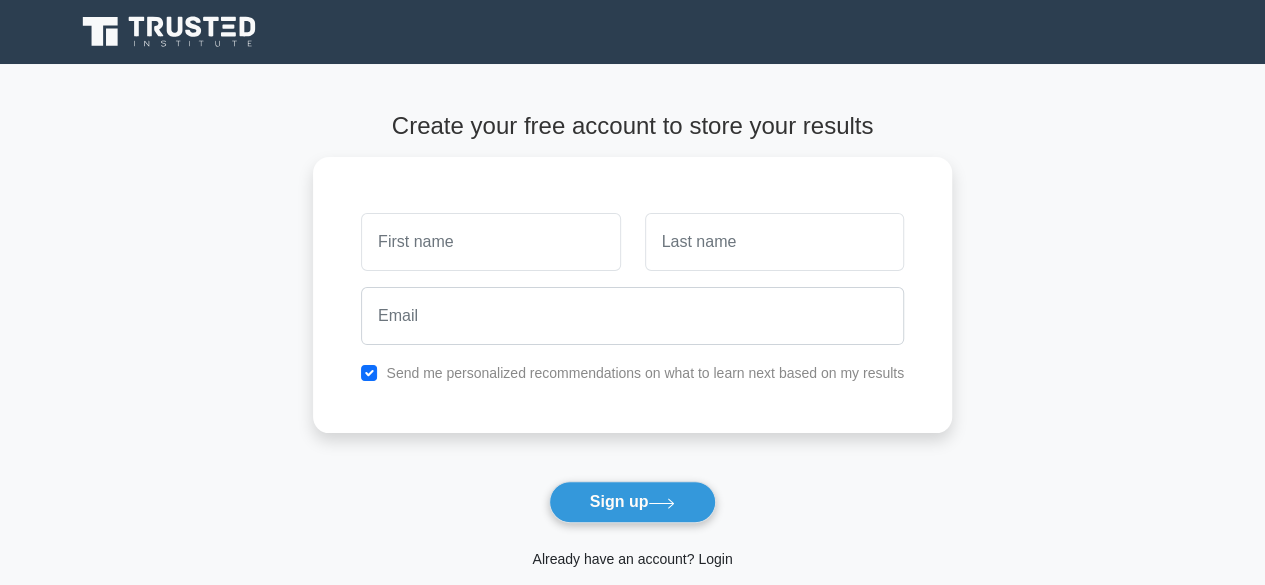 click on "Already have an account? Login" at bounding box center [632, 559] 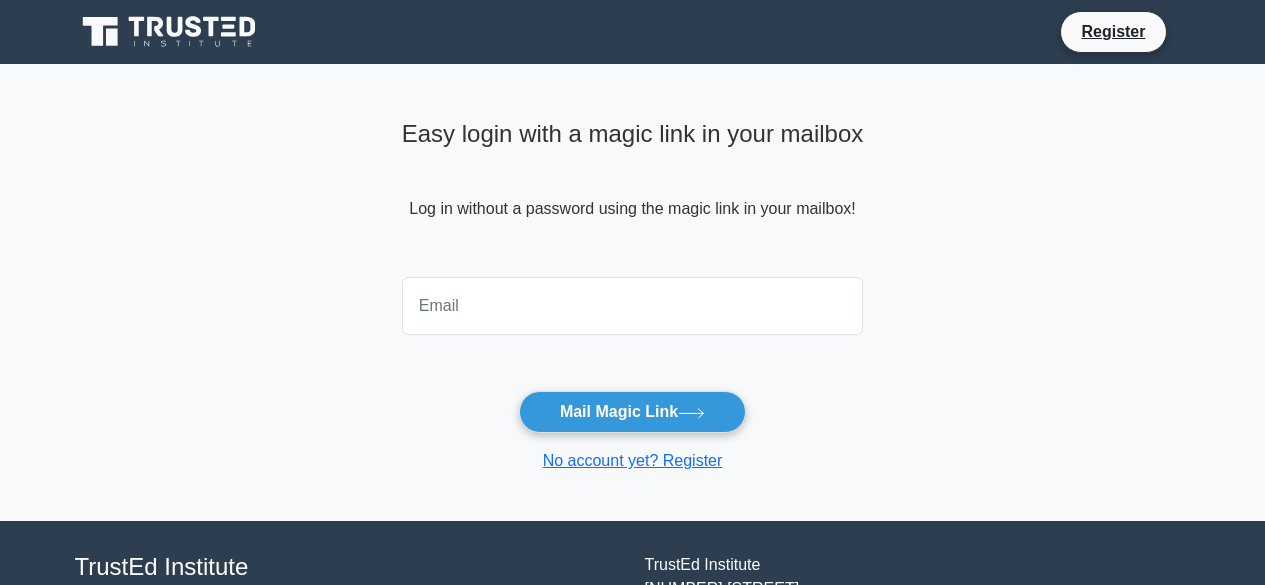 scroll, scrollTop: 0, scrollLeft: 0, axis: both 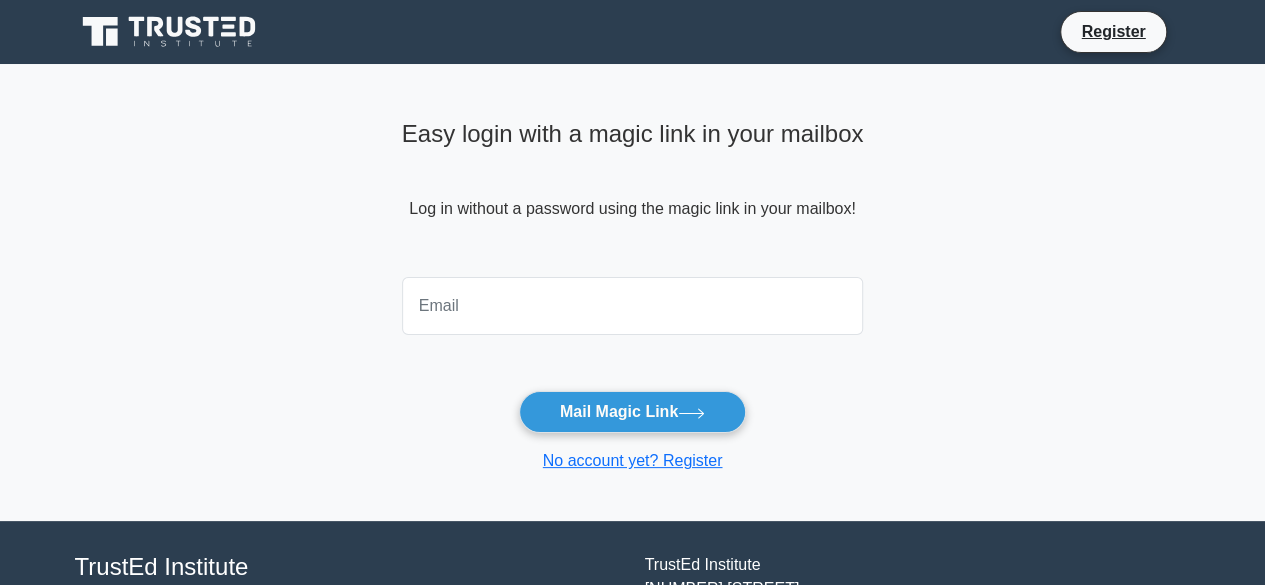 drag, startPoint x: 0, startPoint y: 0, endPoint x: 488, endPoint y: 292, distance: 568.6897 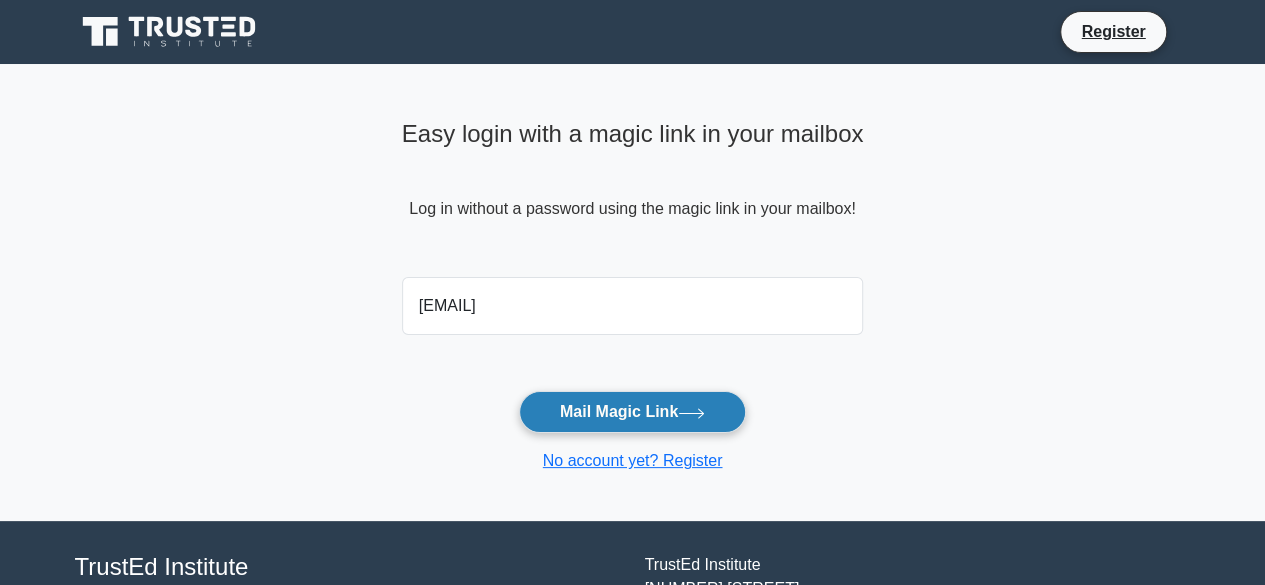 click on "Mail Magic Link" at bounding box center (632, 412) 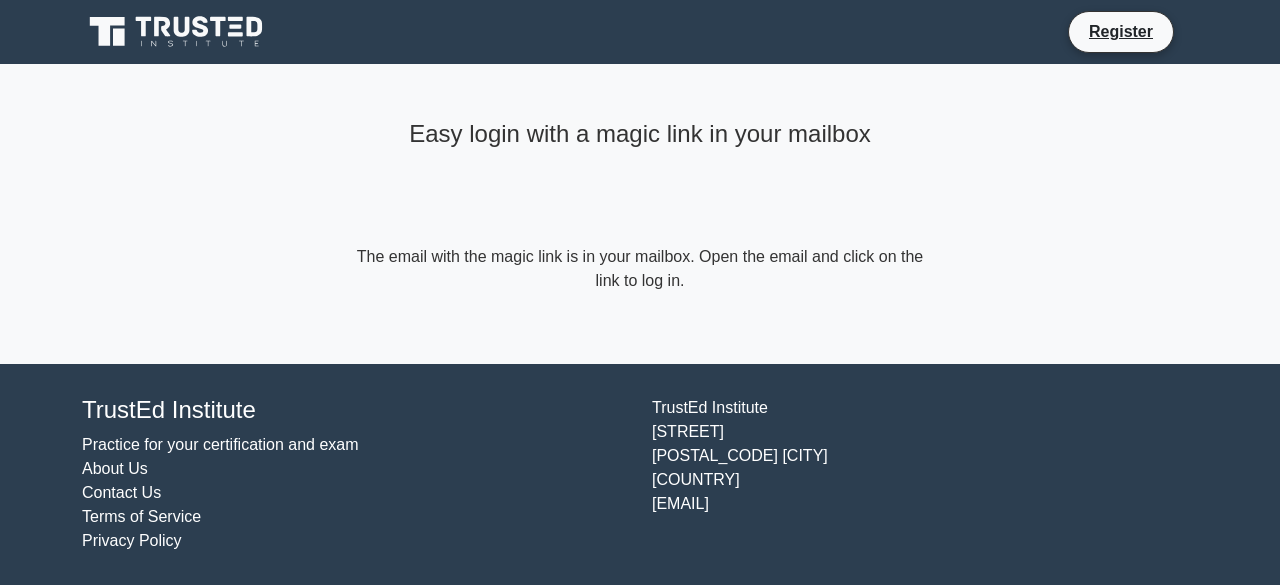 scroll, scrollTop: 0, scrollLeft: 0, axis: both 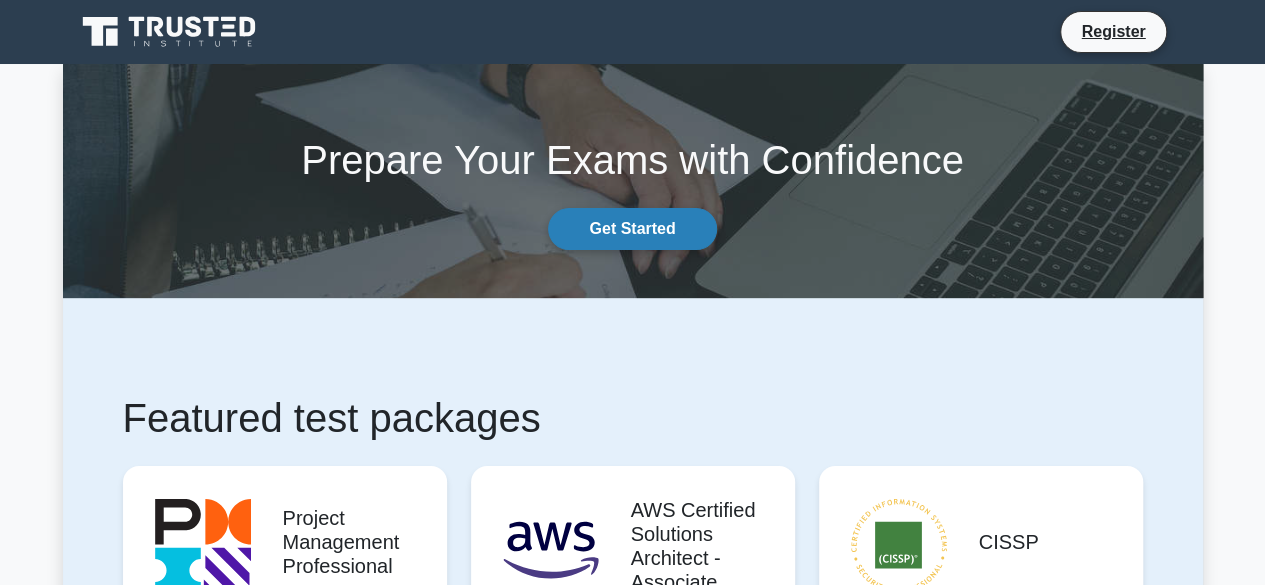 click on "Get Started" at bounding box center [632, 229] 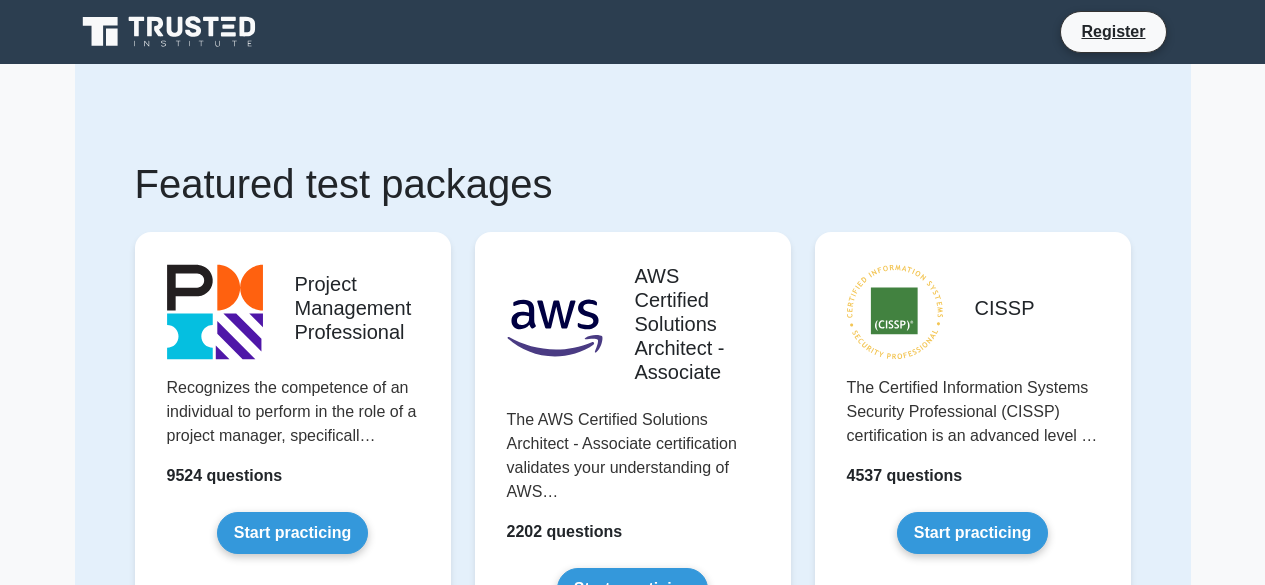 scroll, scrollTop: 0, scrollLeft: 0, axis: both 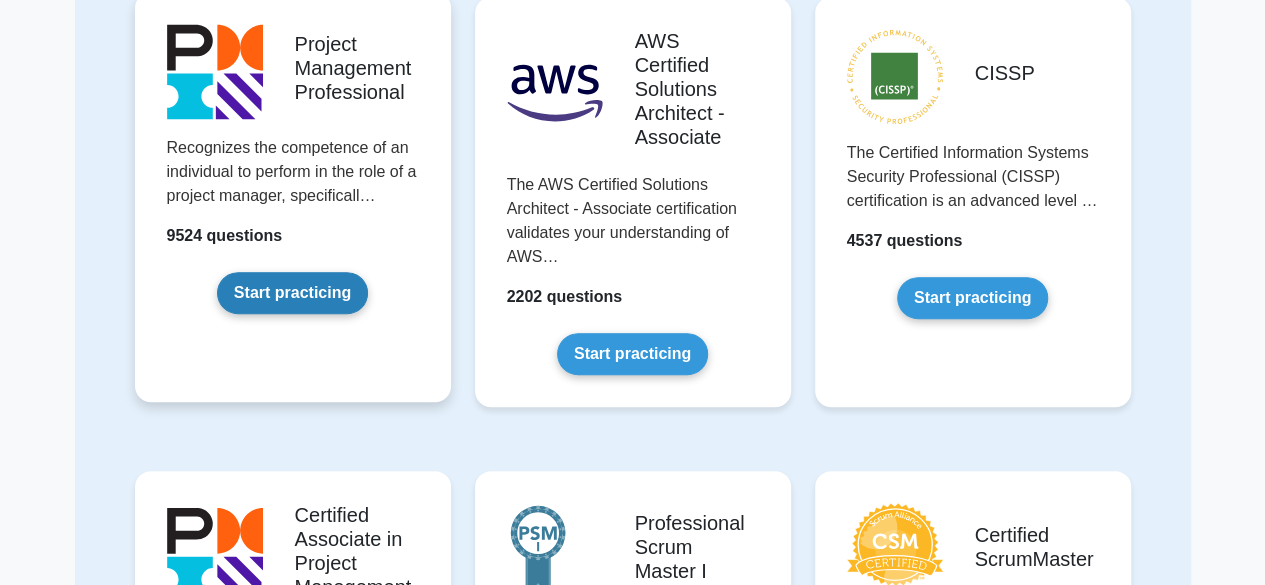 click on "Start practicing" at bounding box center (292, 293) 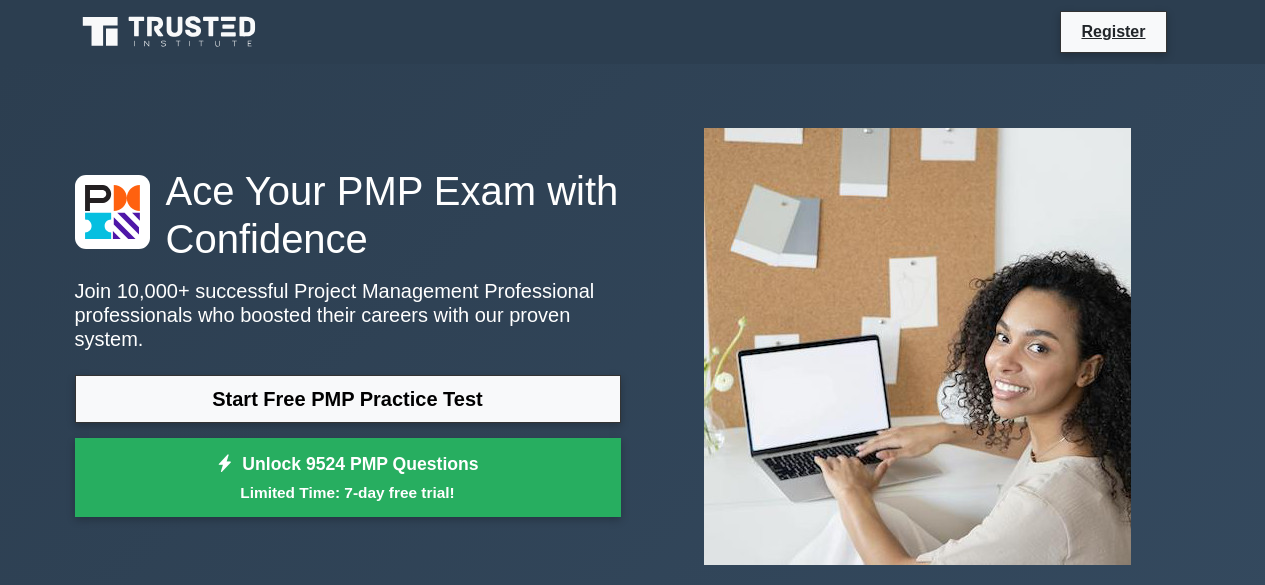 scroll, scrollTop: 0, scrollLeft: 0, axis: both 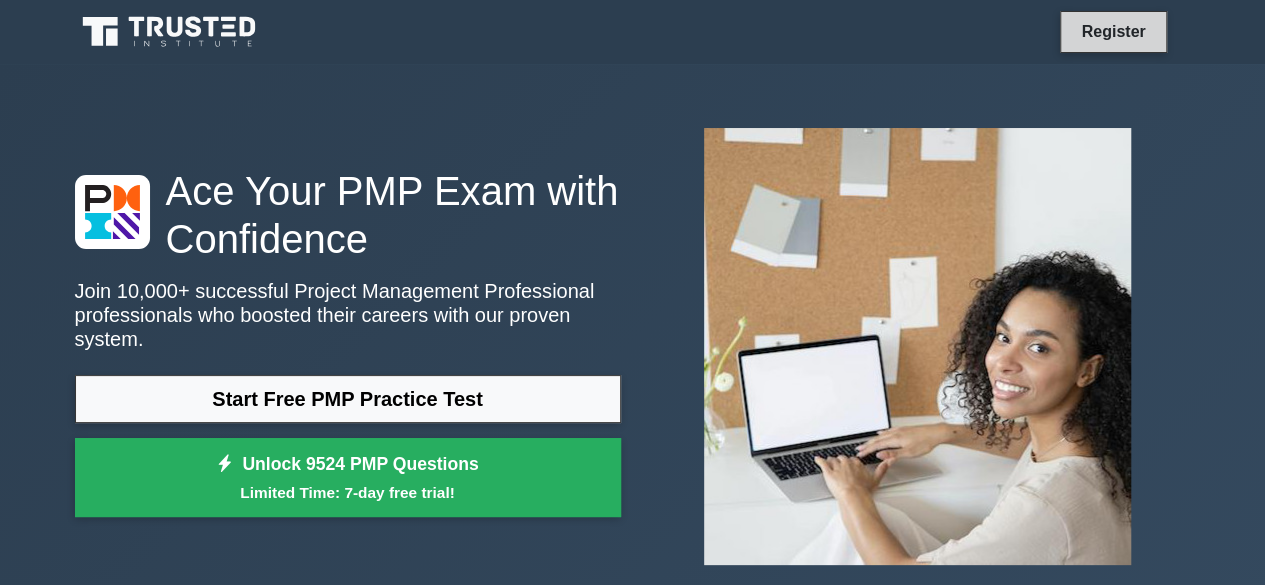 click on "Register" at bounding box center (1113, 31) 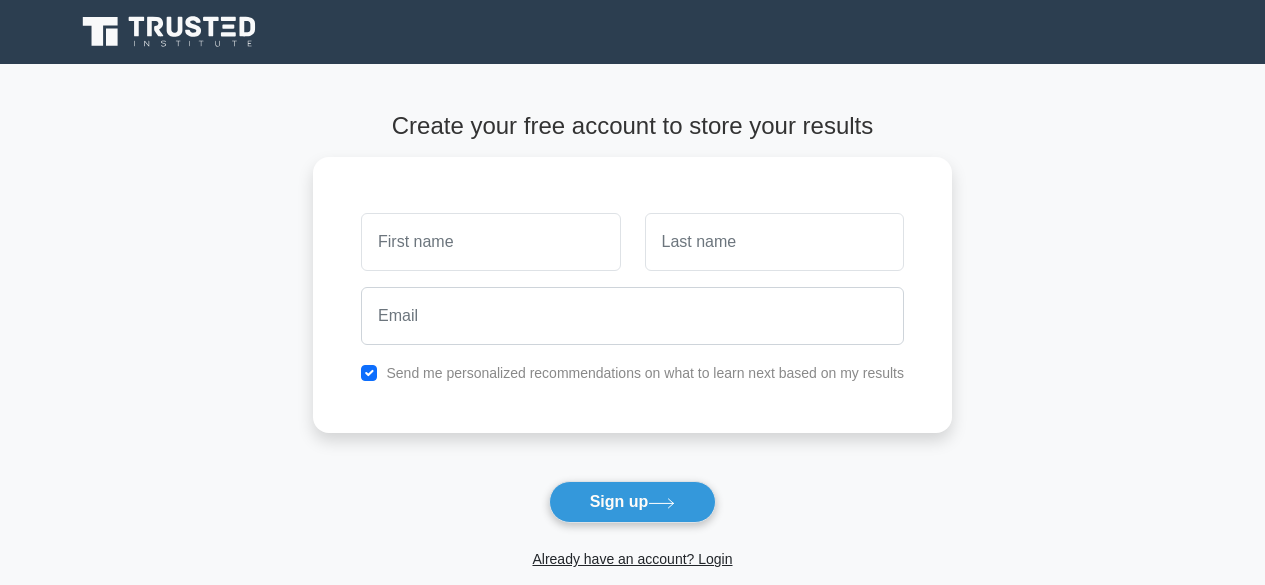 scroll, scrollTop: 0, scrollLeft: 0, axis: both 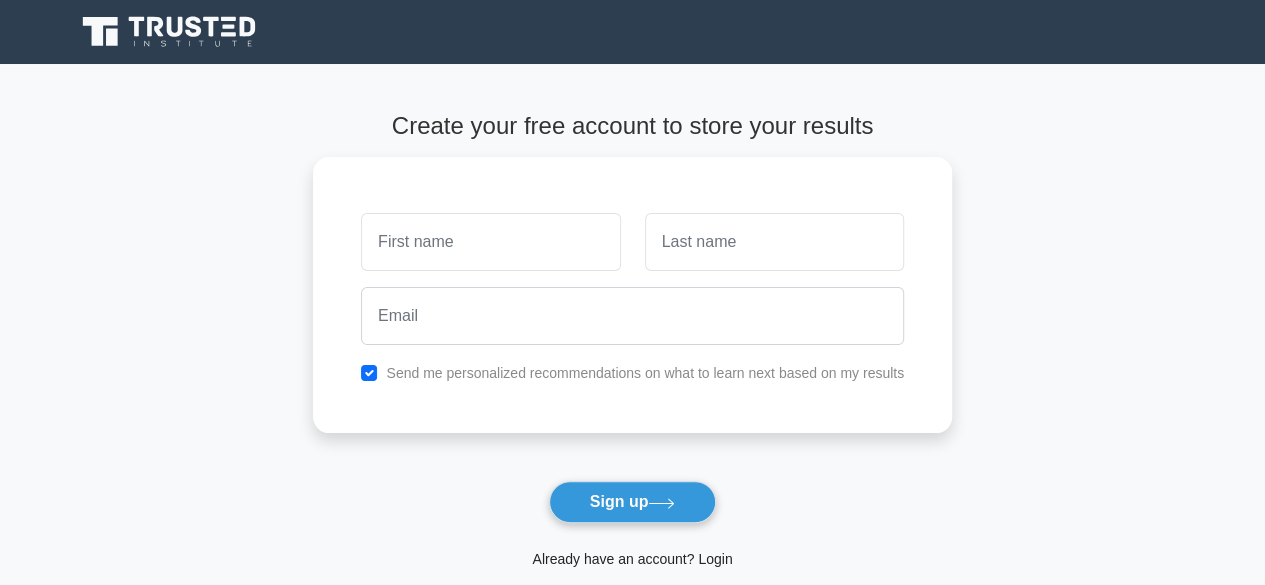 click on "Already have an account? Login" at bounding box center [632, 559] 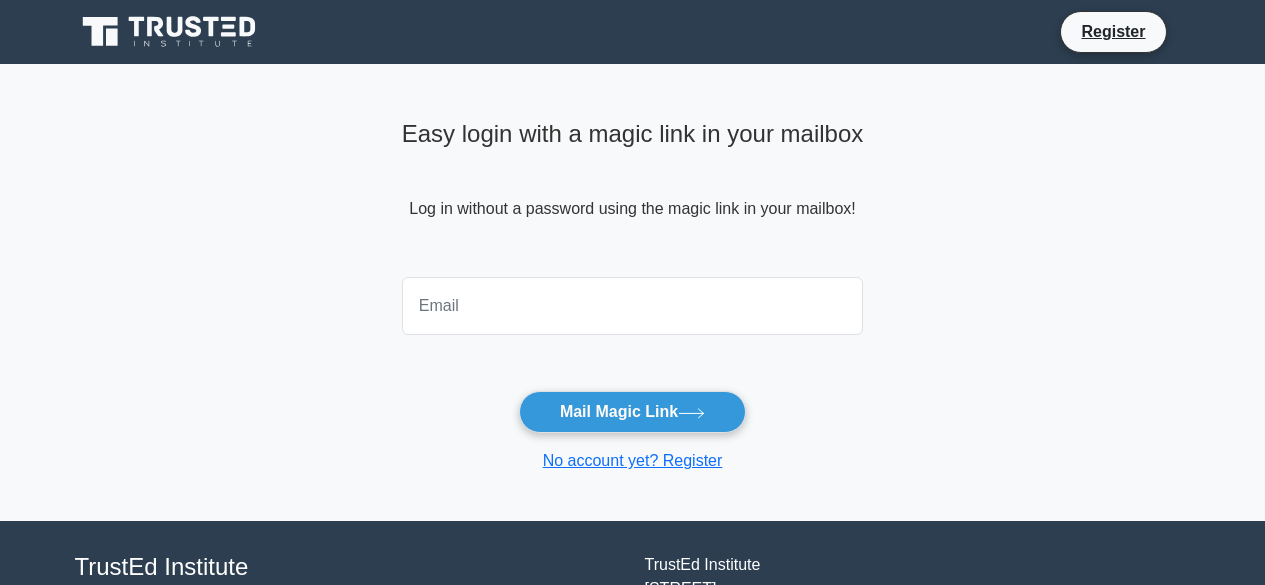 scroll, scrollTop: 0, scrollLeft: 0, axis: both 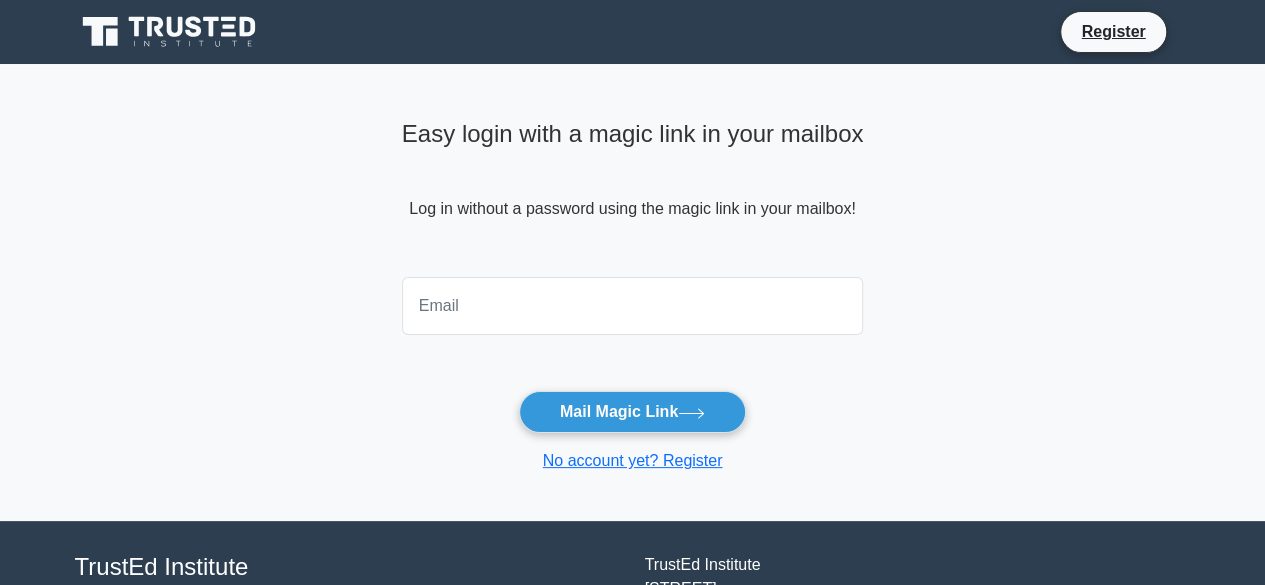 click at bounding box center [633, 306] 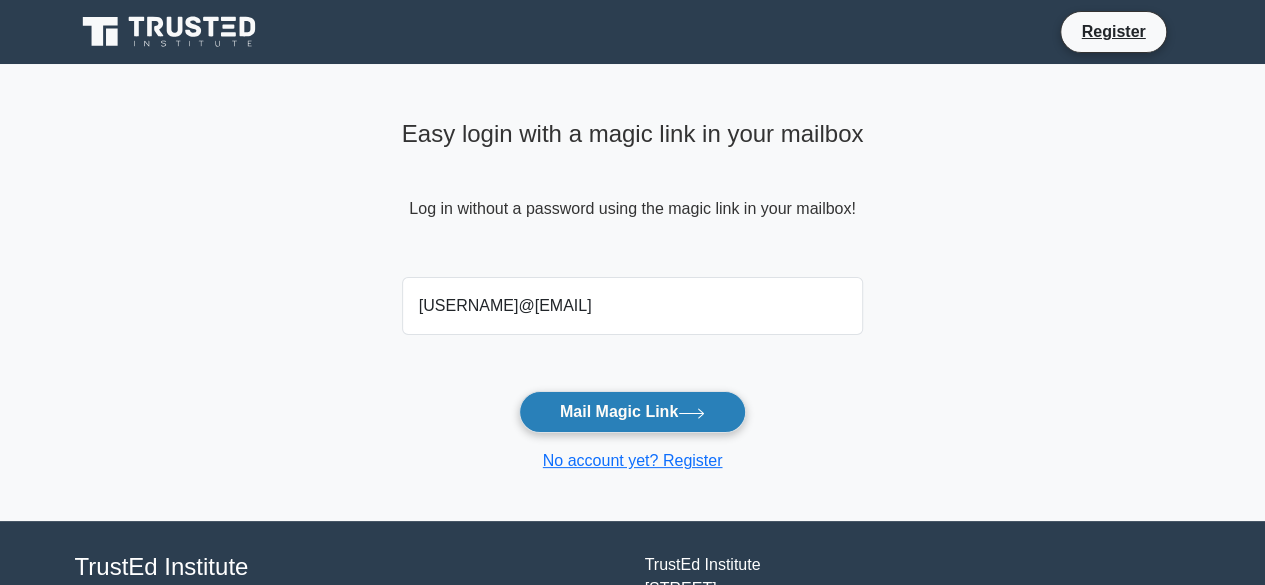 click on "Mail Magic Link" at bounding box center [632, 412] 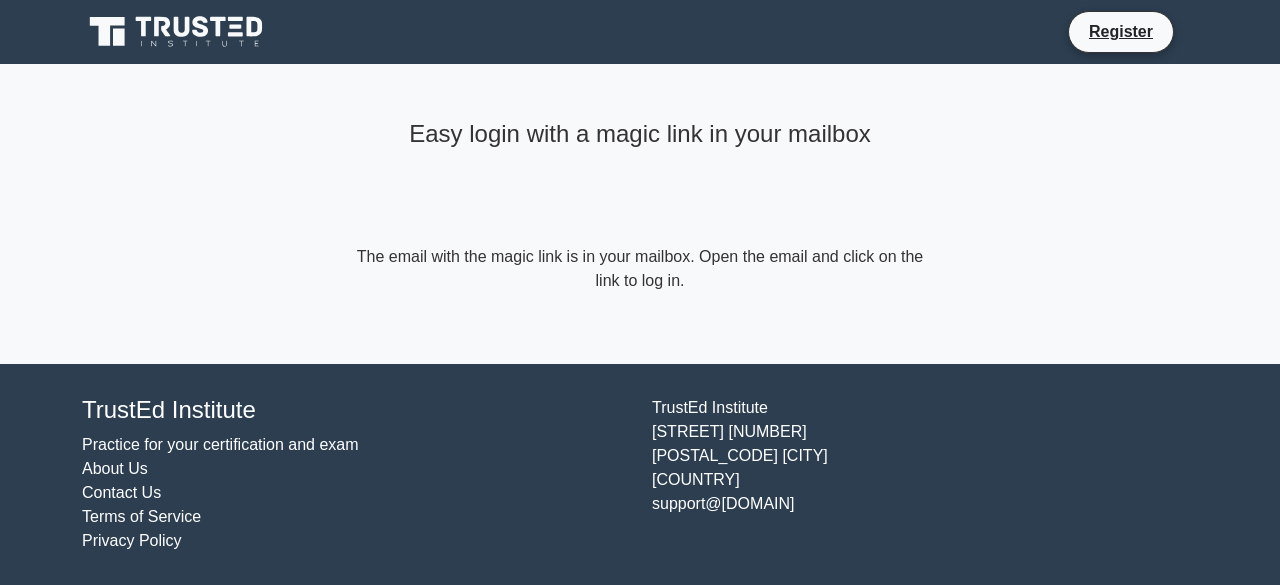 scroll, scrollTop: 0, scrollLeft: 0, axis: both 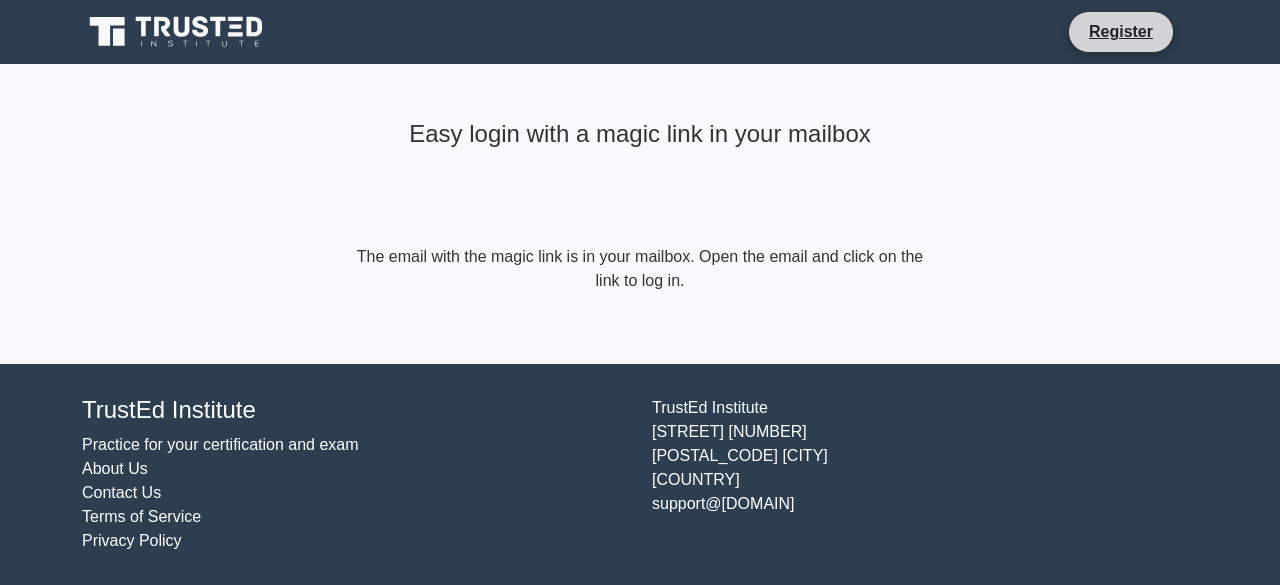 click on "Register" at bounding box center [1121, 32] 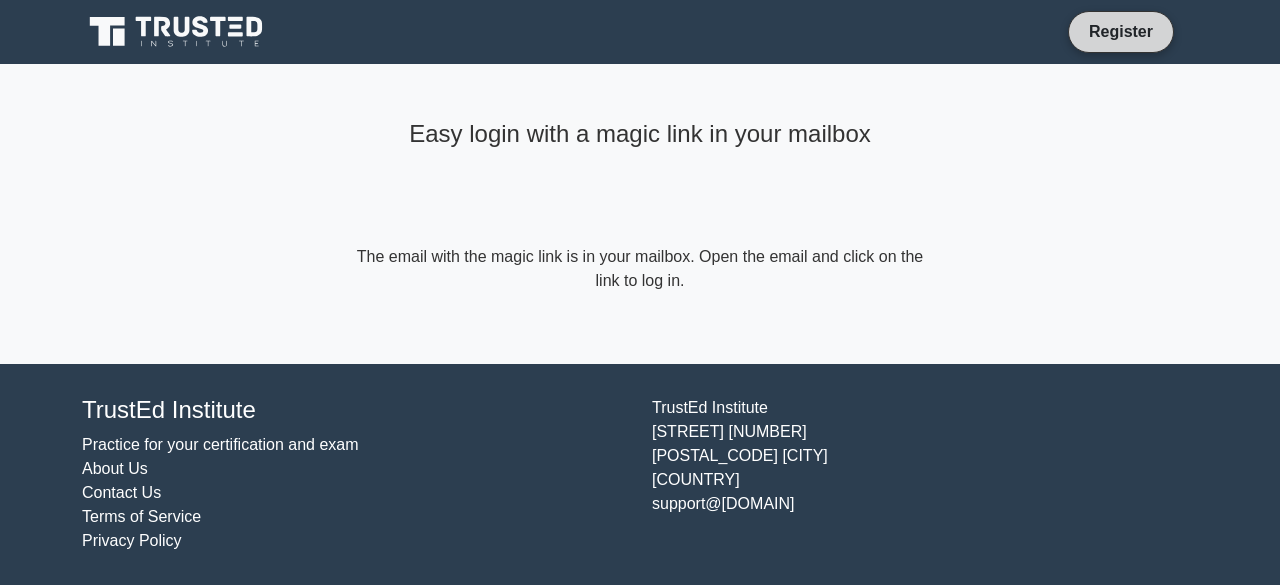 click on "Register" at bounding box center (1121, 31) 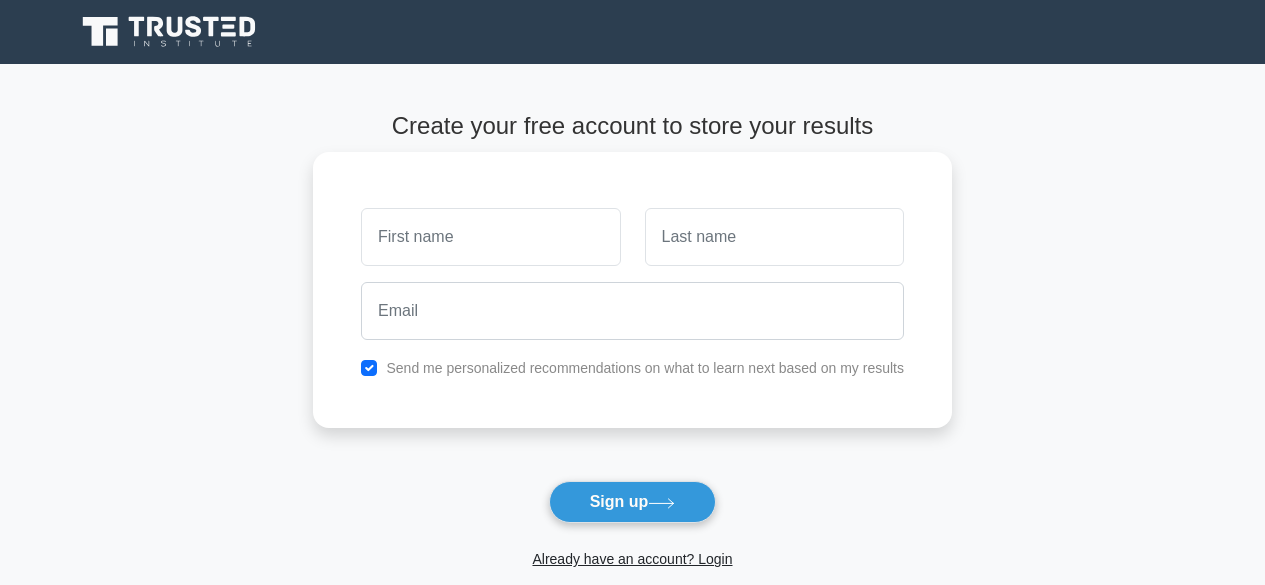 scroll, scrollTop: 0, scrollLeft: 0, axis: both 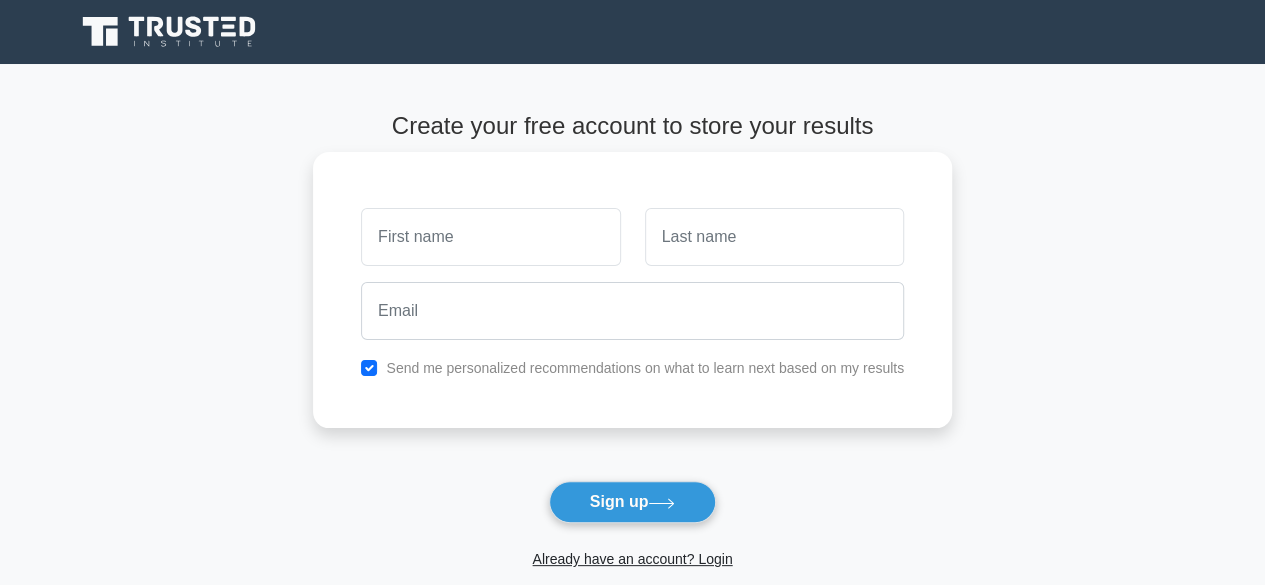 click at bounding box center [490, 237] 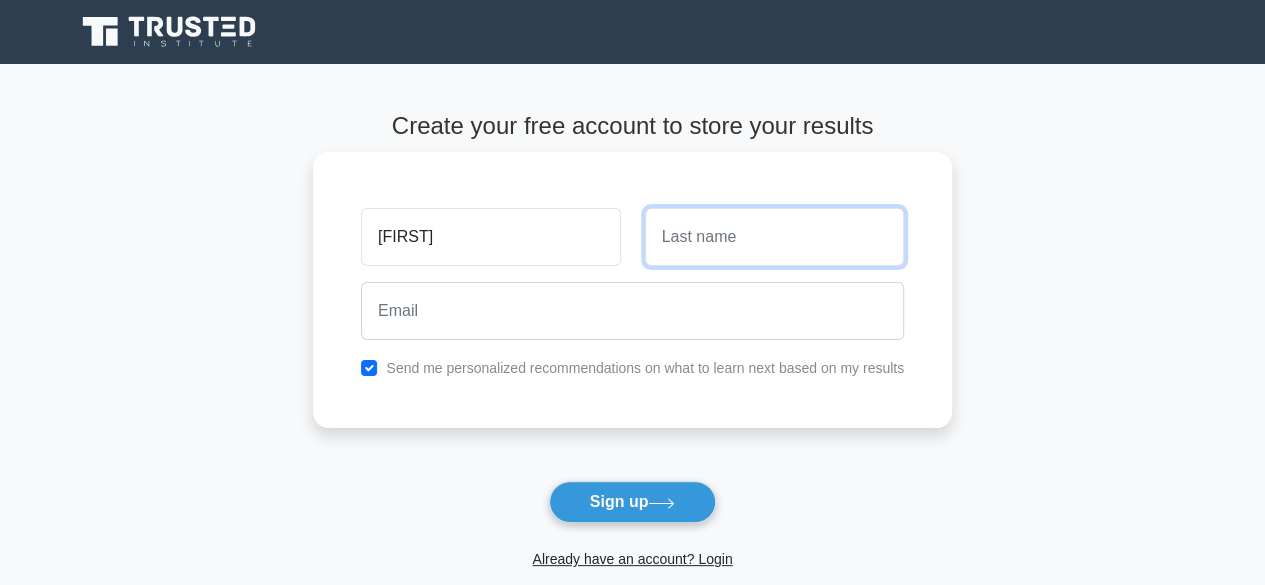 click at bounding box center [774, 237] 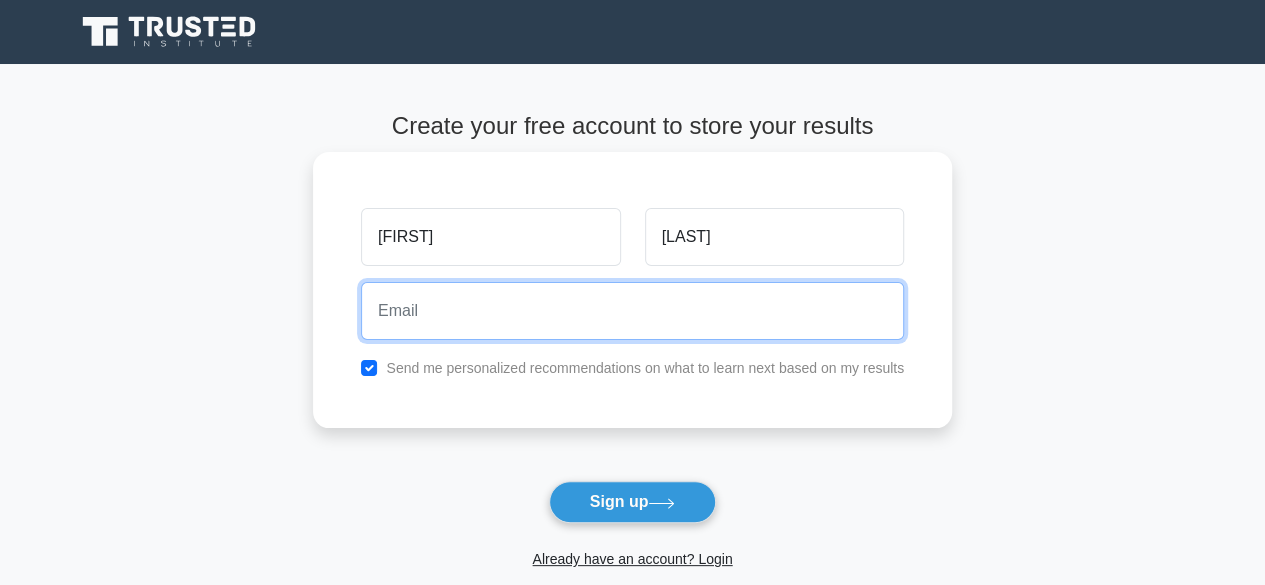 click at bounding box center [632, 311] 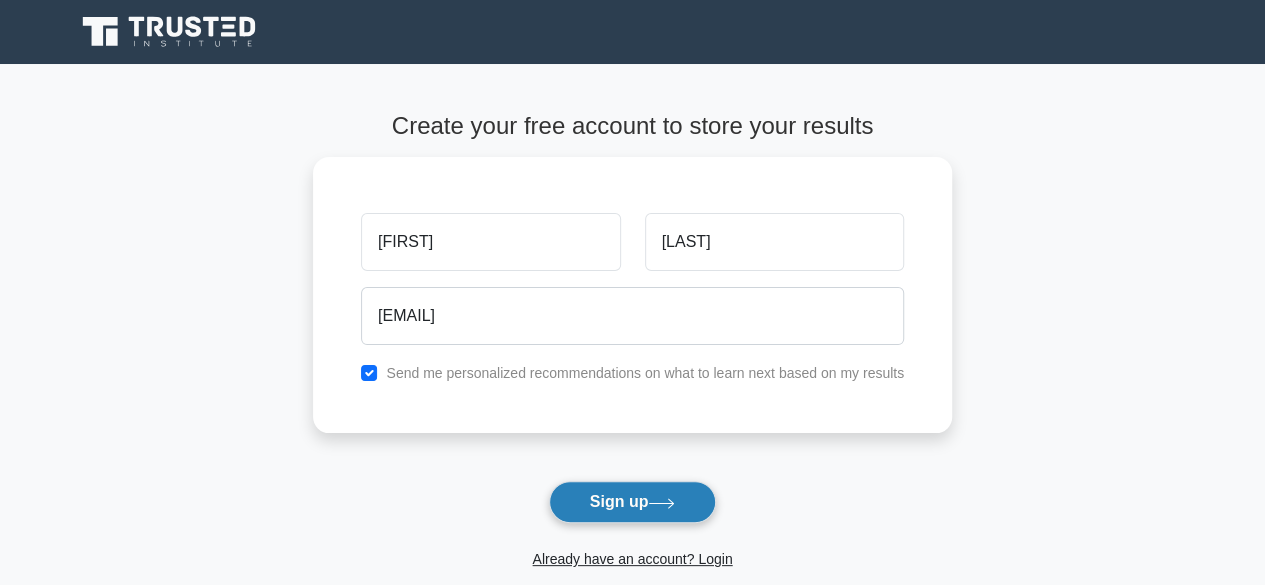 click on "Sign up" at bounding box center (633, 502) 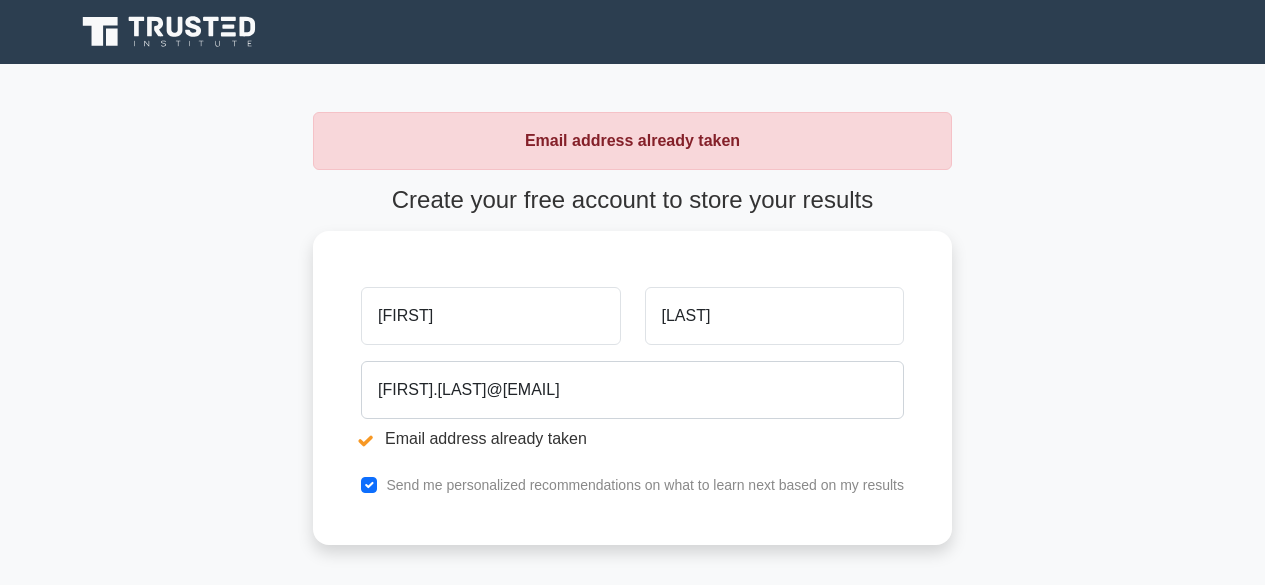 scroll, scrollTop: 0, scrollLeft: 0, axis: both 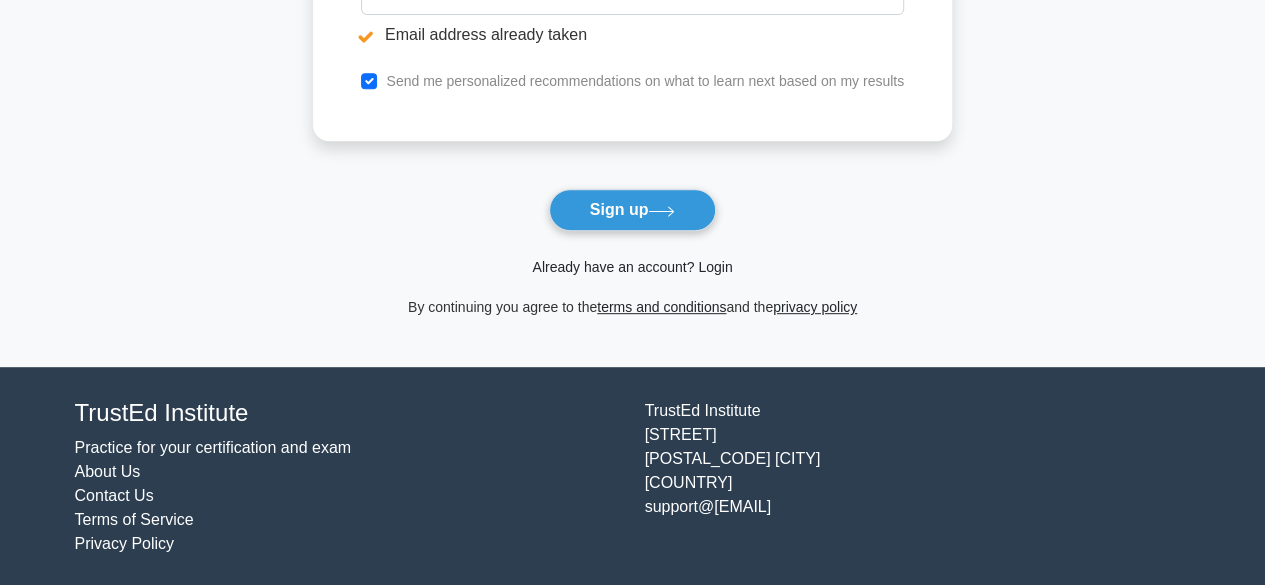 click on "Already have an account? Login" at bounding box center (632, 267) 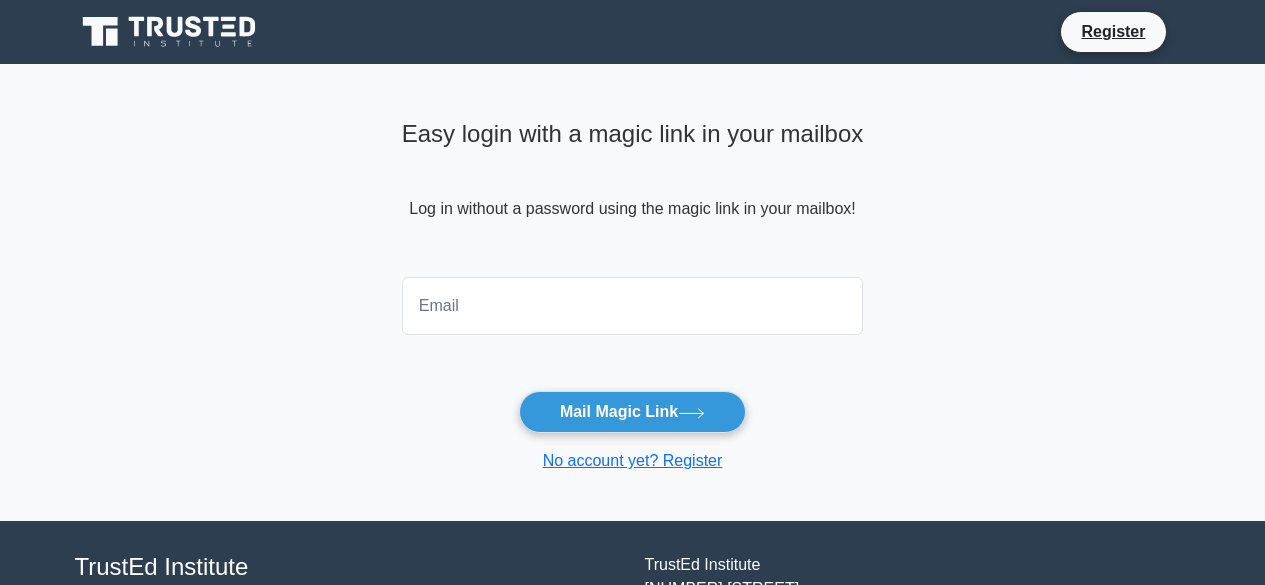 scroll, scrollTop: 0, scrollLeft: 0, axis: both 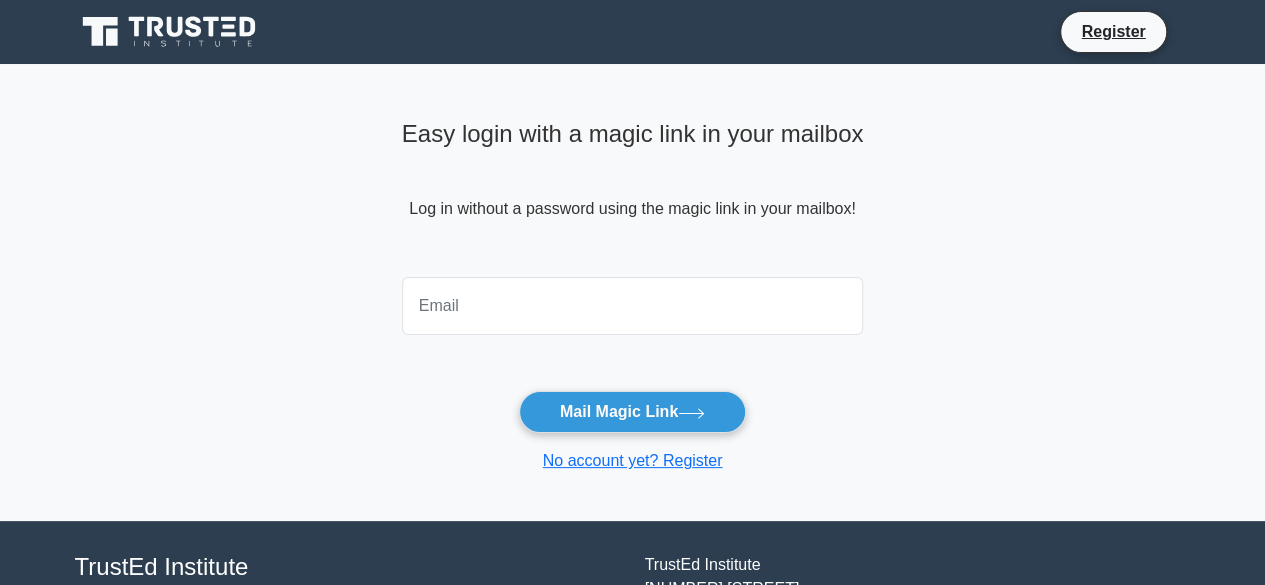 click at bounding box center (633, 306) 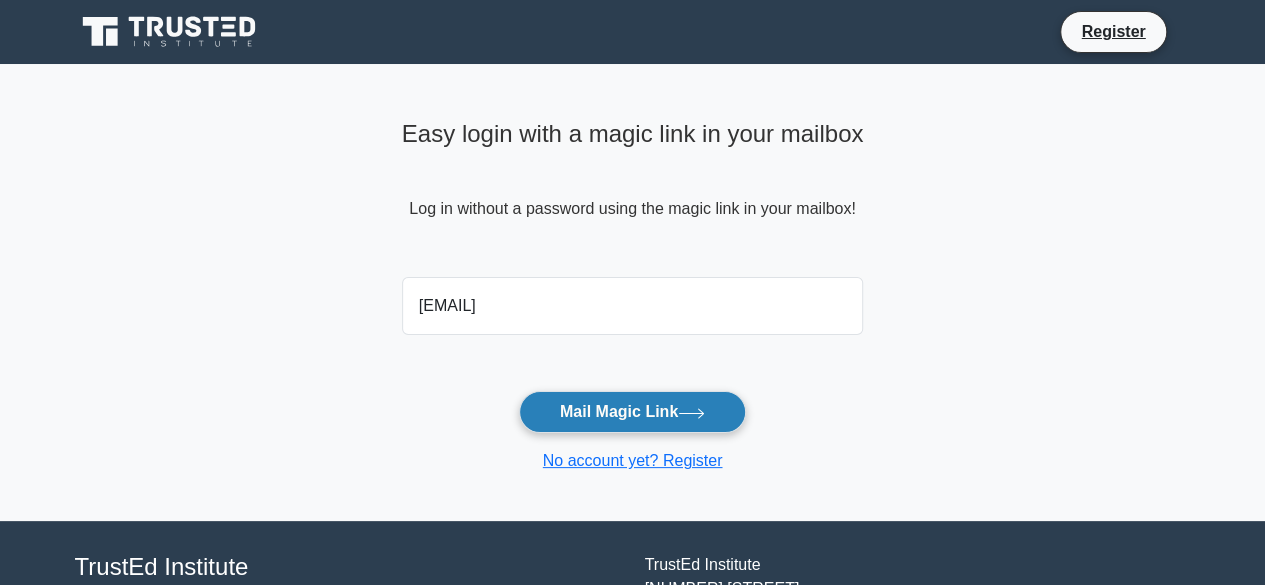 click on "Mail Magic Link" at bounding box center [632, 412] 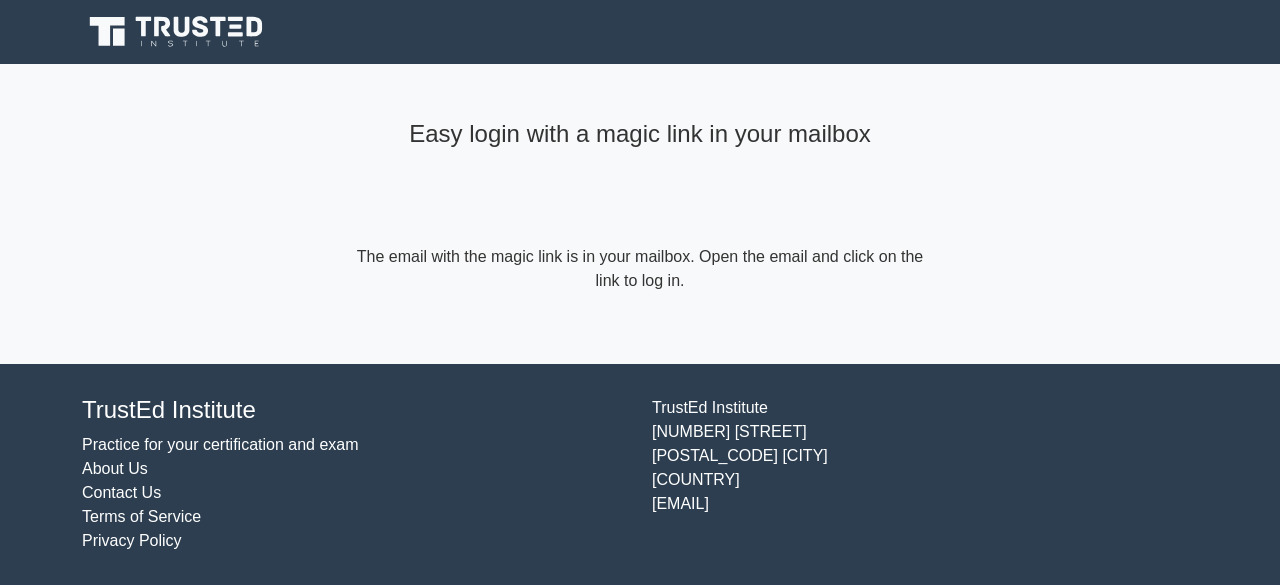 scroll, scrollTop: 0, scrollLeft: 0, axis: both 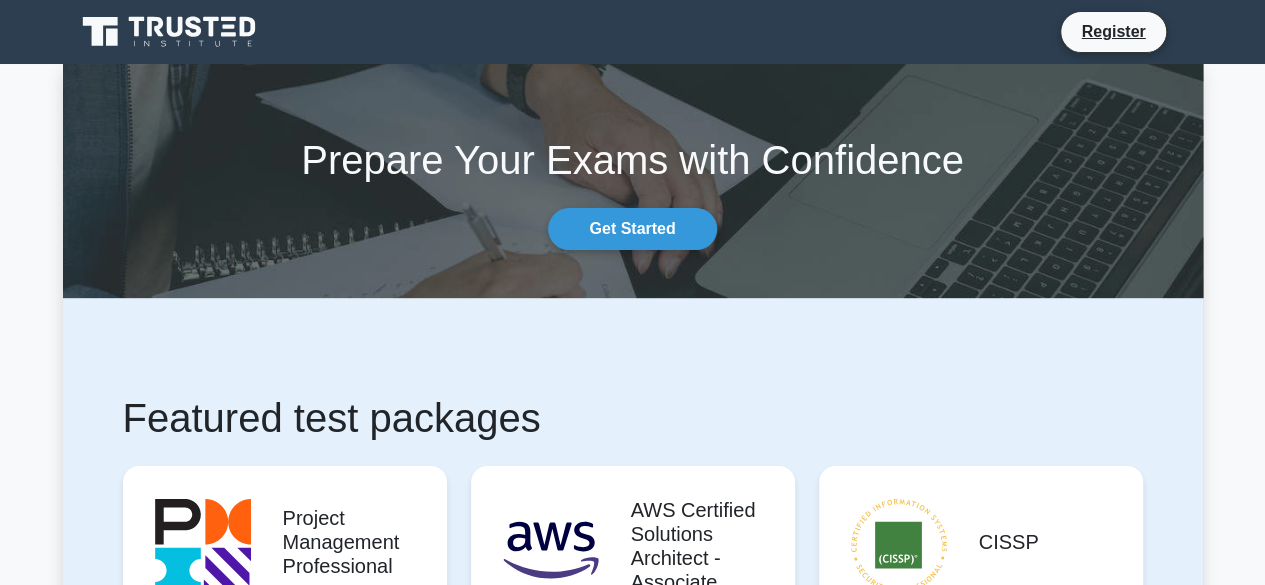 click on "Prepare Your Exams with Confidence
Get Started" at bounding box center [633, 181] 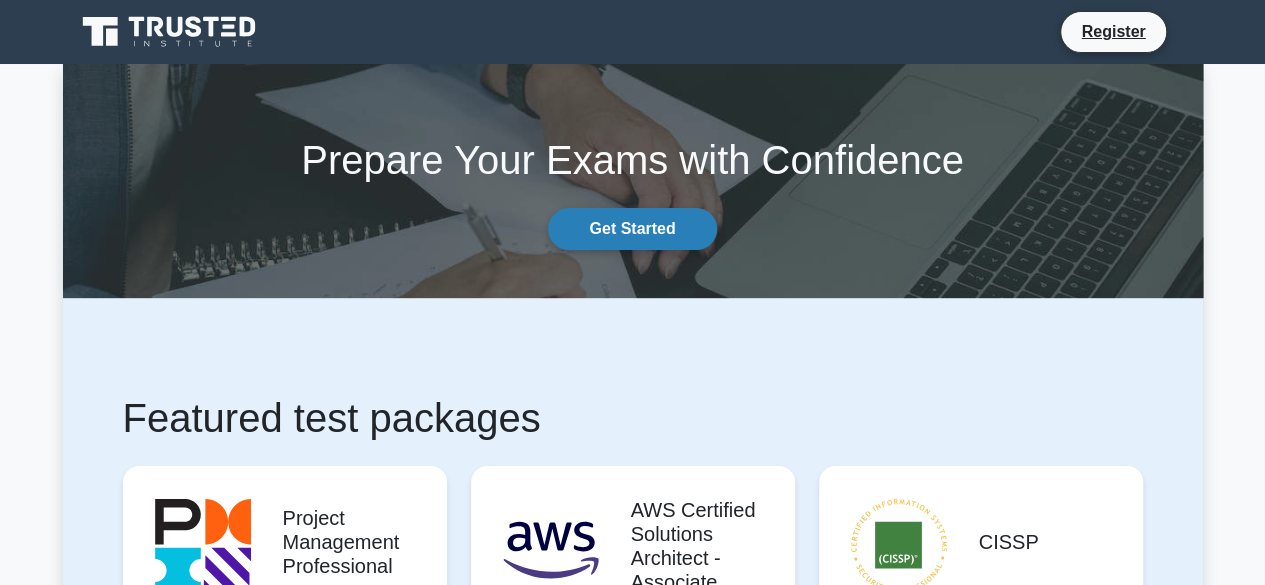 click on "Get Started" at bounding box center (632, 229) 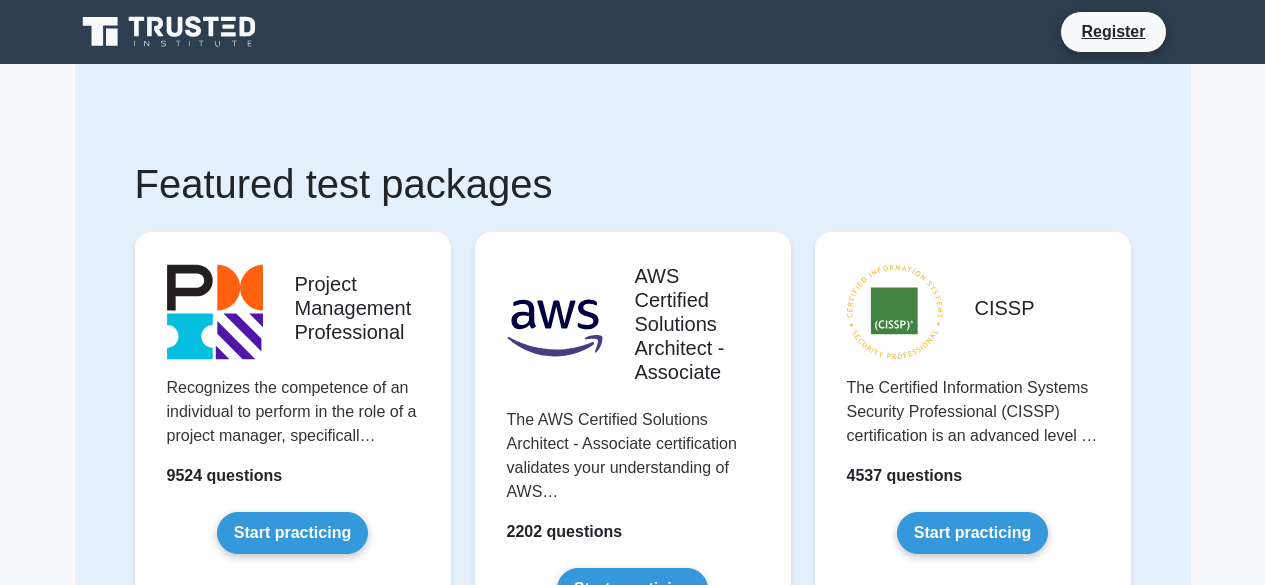 scroll, scrollTop: 357, scrollLeft: 0, axis: vertical 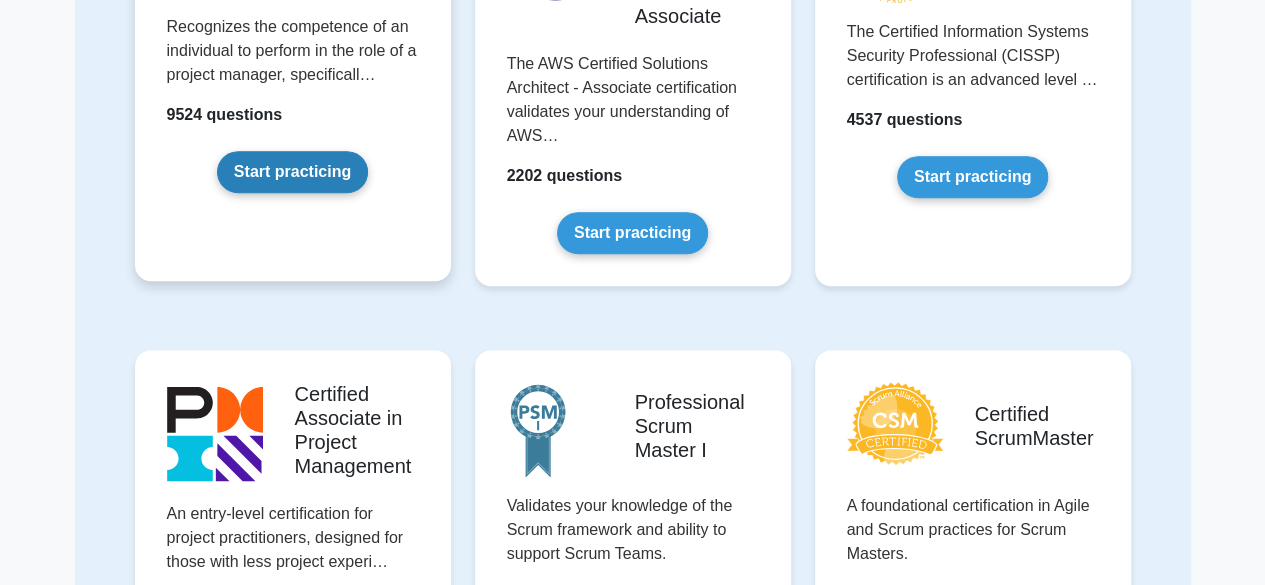 click on "Start practicing" at bounding box center (292, 172) 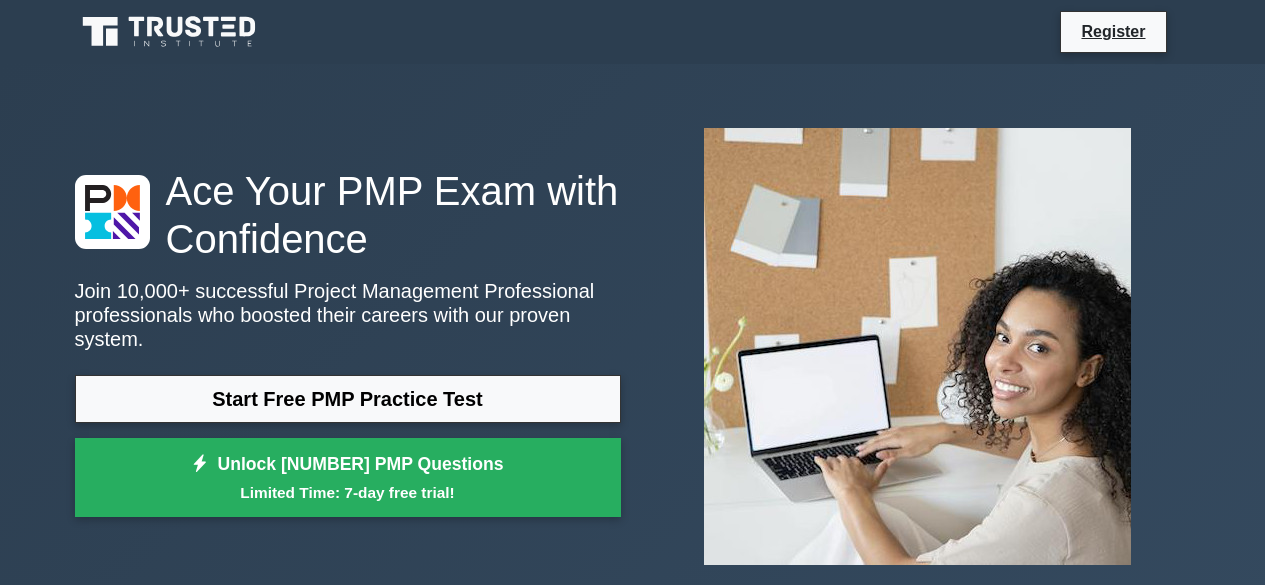 scroll, scrollTop: 0, scrollLeft: 0, axis: both 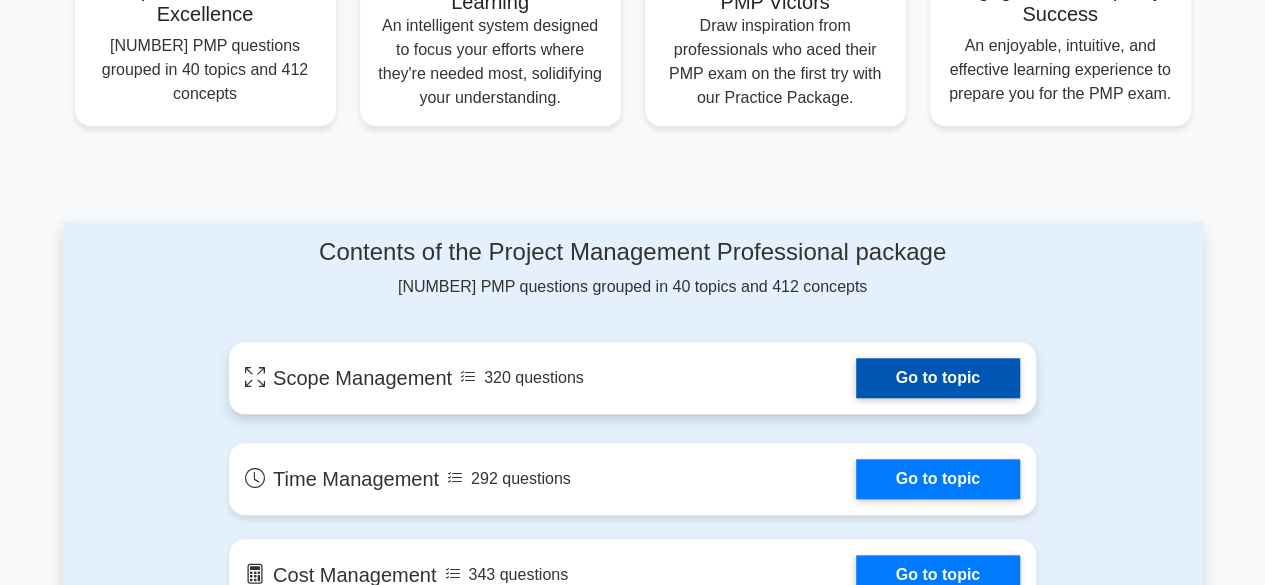click on "Go to topic" at bounding box center [938, 378] 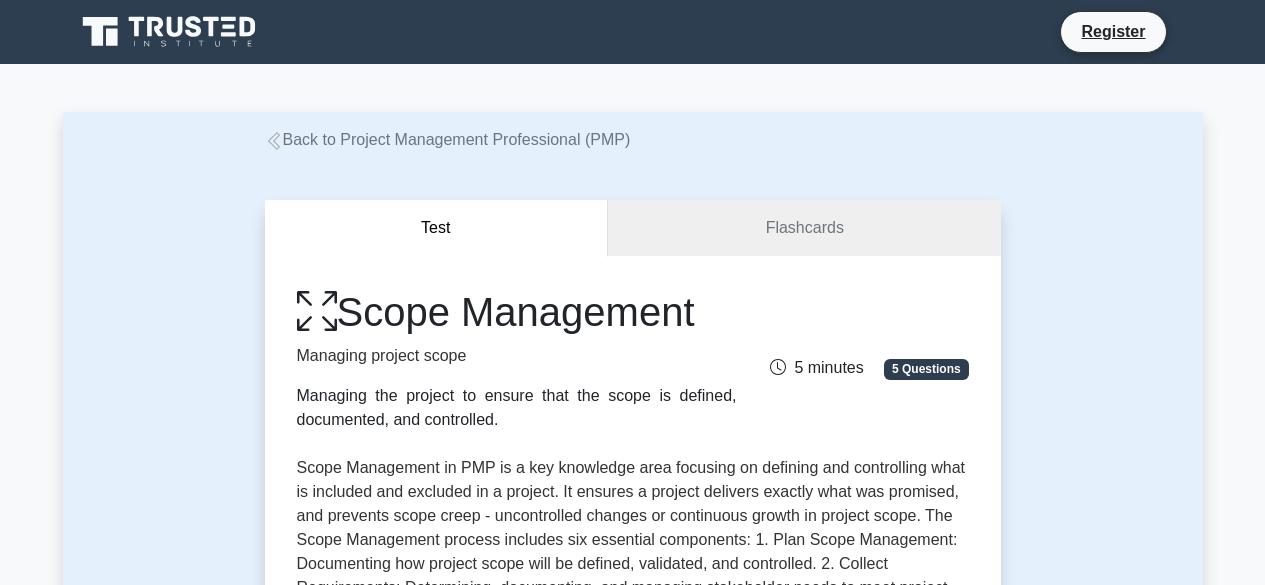 scroll, scrollTop: 0, scrollLeft: 0, axis: both 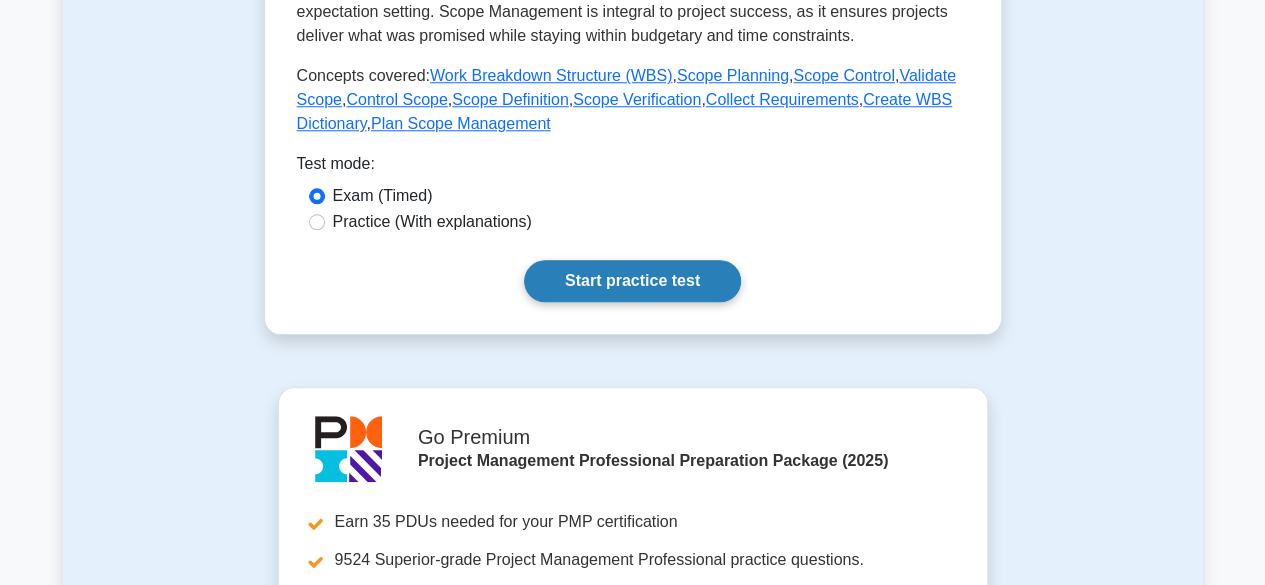 click on "Start practice test" at bounding box center (632, 281) 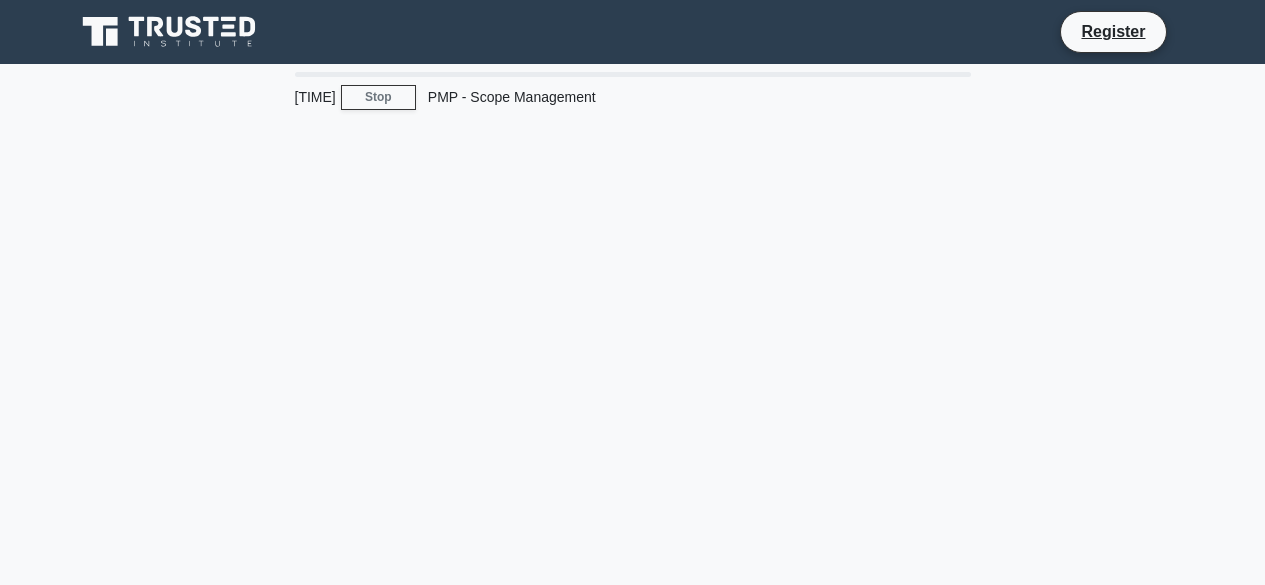 scroll, scrollTop: 0, scrollLeft: 0, axis: both 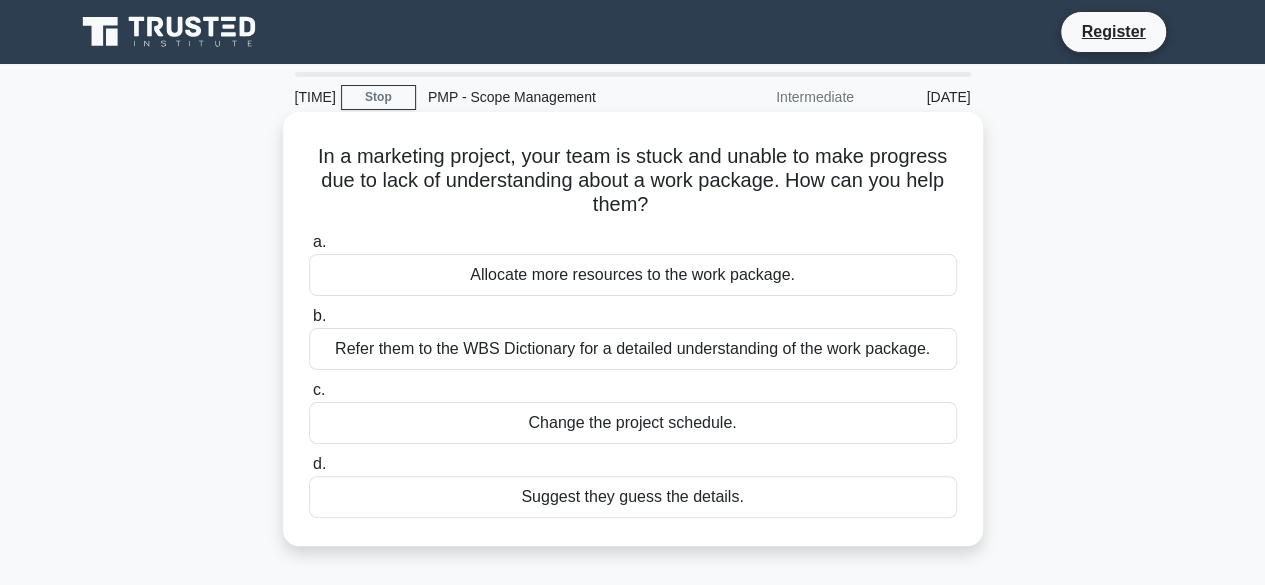 click on "In a marketing project, your team is stuck and unable to make progress due to lack of understanding about a work package. How can you help them?
.spinner_0XTQ{transform-origin:center;animation:spinner_y6GP .75s linear infinite}@keyframes spinner_y6GP{100%{transform:rotate(360deg)}}" at bounding box center (633, 181) 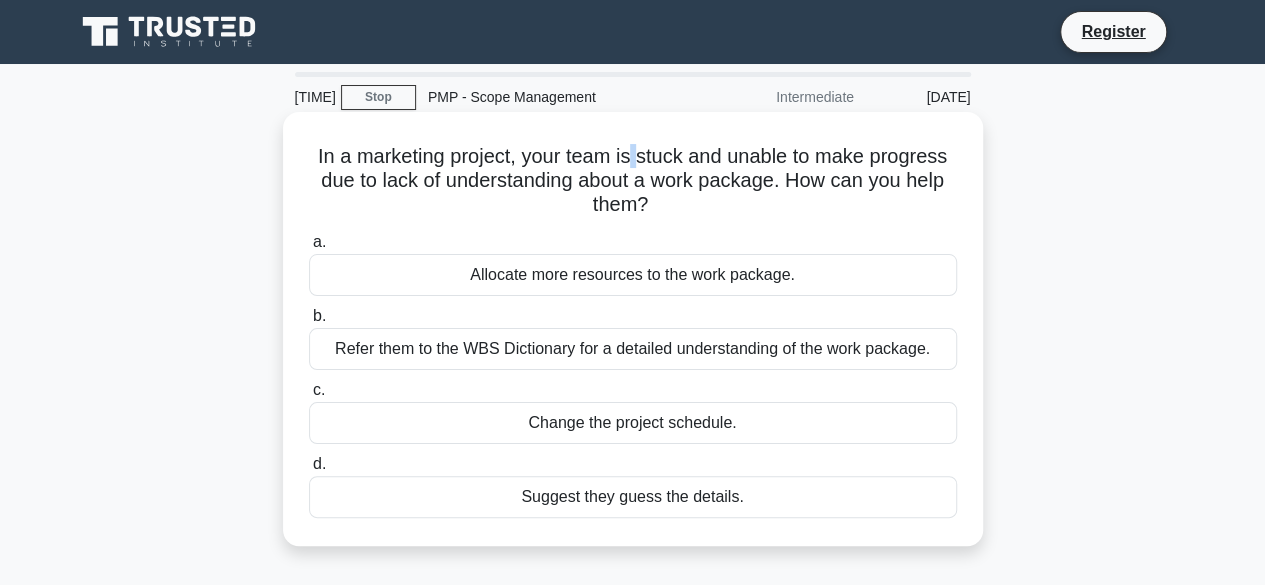 click on "In a marketing project, your team is stuck and unable to make progress due to lack of understanding about a work package. How can you help them?
.spinner_0XTQ{transform-origin:center;animation:spinner_y6GP .75s linear infinite}@keyframes spinner_y6GP{100%{transform:rotate(360deg)}}" at bounding box center (633, 181) 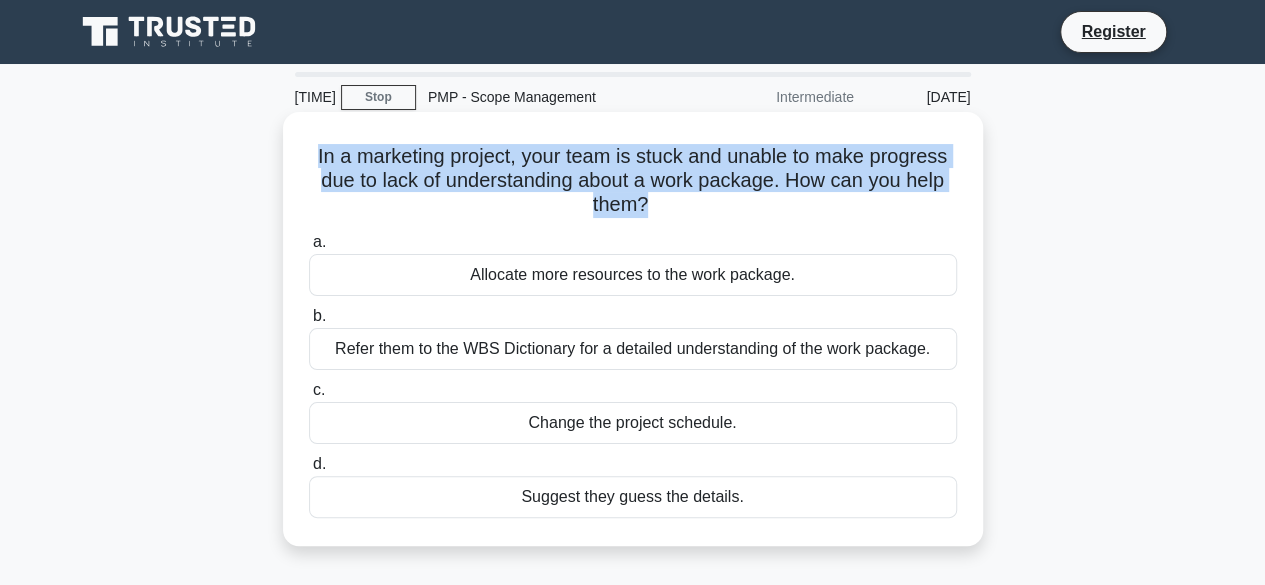click on "In a marketing project, your team is stuck and unable to make progress due to lack of understanding about a work package. How can you help them?
.spinner_0XTQ{transform-origin:center;animation:spinner_y6GP .75s linear infinite}@keyframes spinner_y6GP{100%{transform:rotate(360deg)}}" at bounding box center (633, 181) 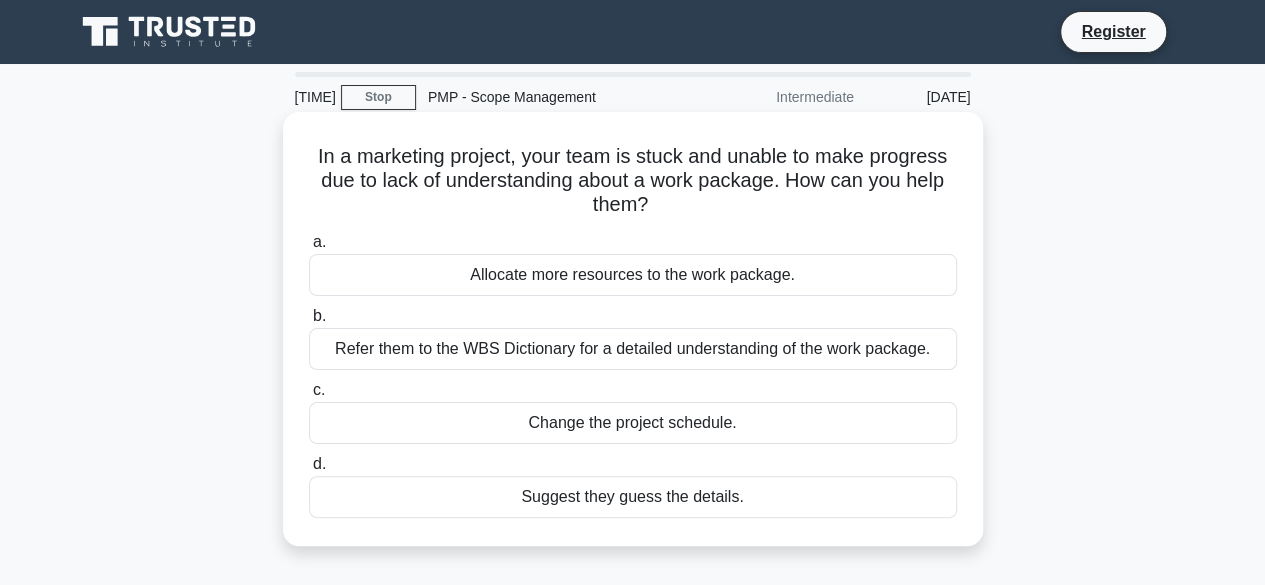 click on "Refer them to the WBS Dictionary for a detailed understanding of the work package." at bounding box center [633, 349] 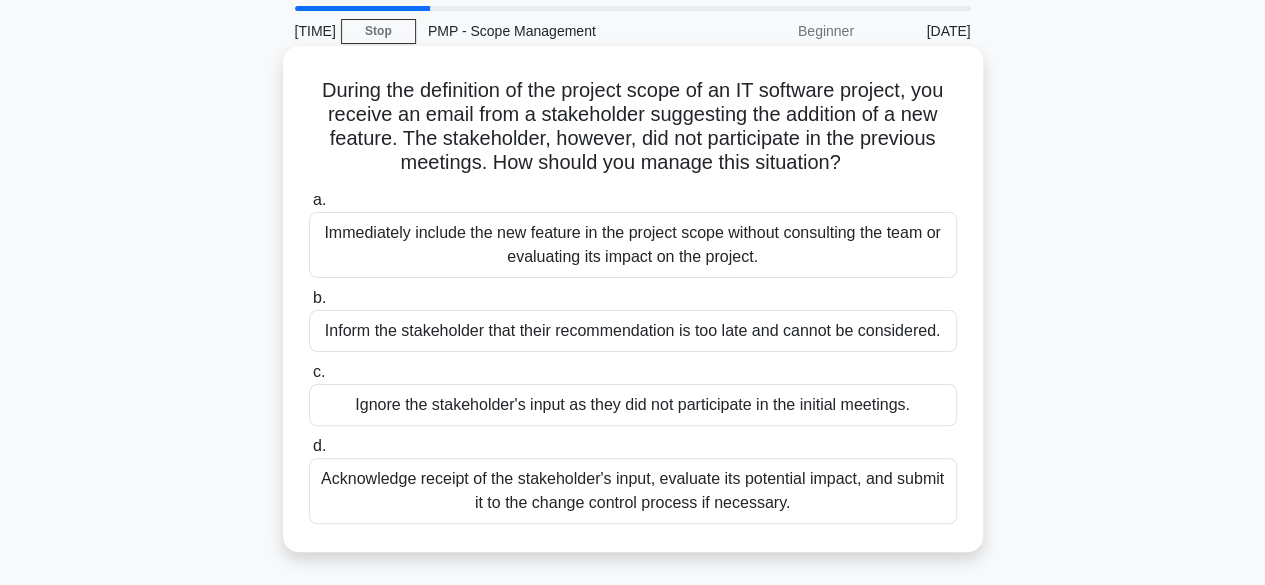 scroll, scrollTop: 74, scrollLeft: 0, axis: vertical 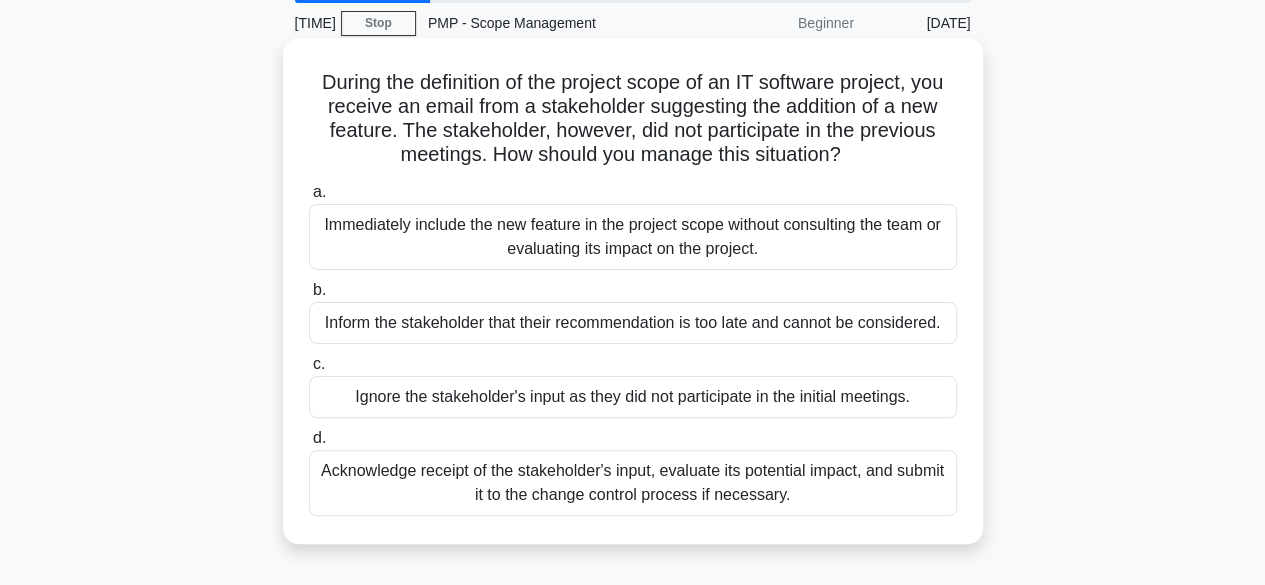 click on "Acknowledge receipt of the stakeholder's input, evaluate its potential impact, and submit it to the change control process if necessary." at bounding box center (633, 483) 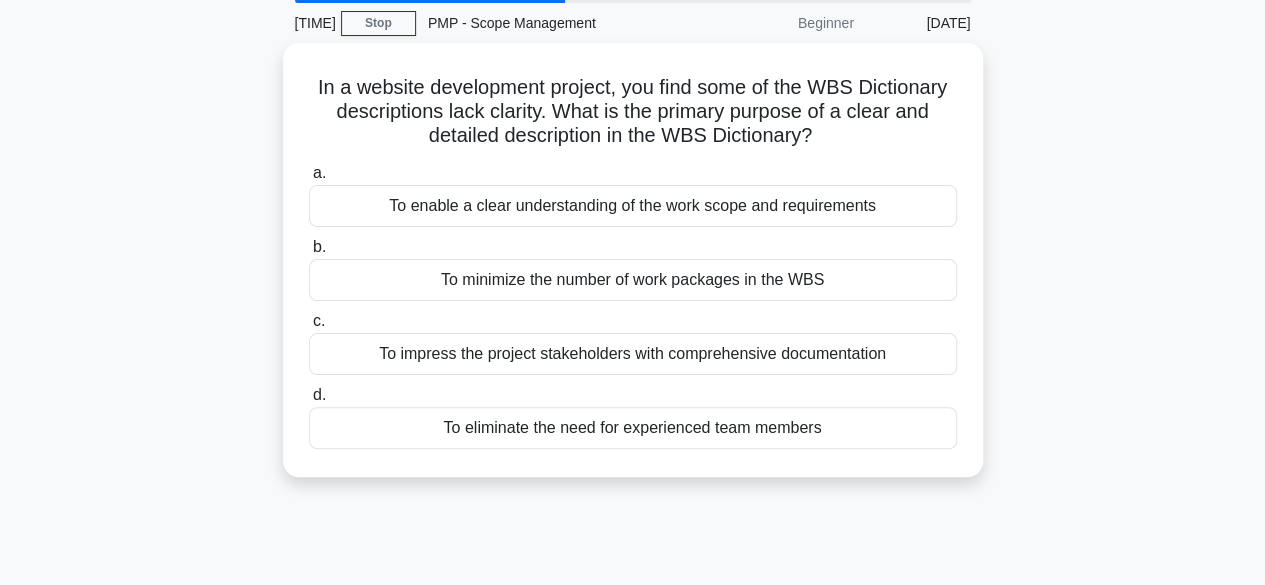 scroll, scrollTop: 0, scrollLeft: 0, axis: both 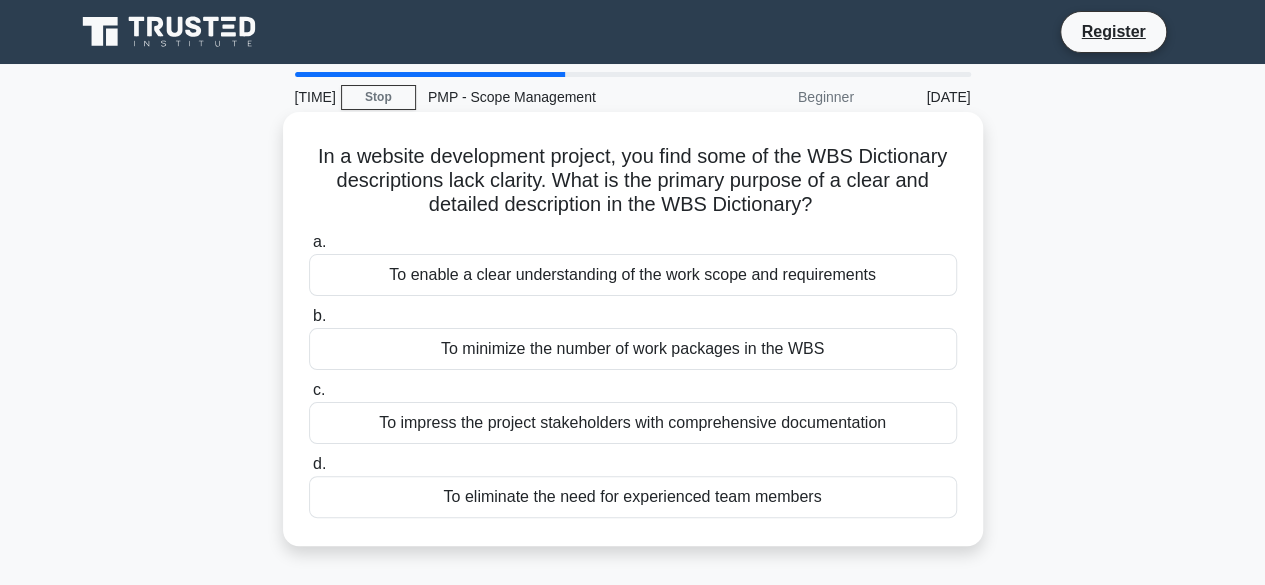 click on "To enable a clear understanding of the work scope and requirements" at bounding box center [633, 275] 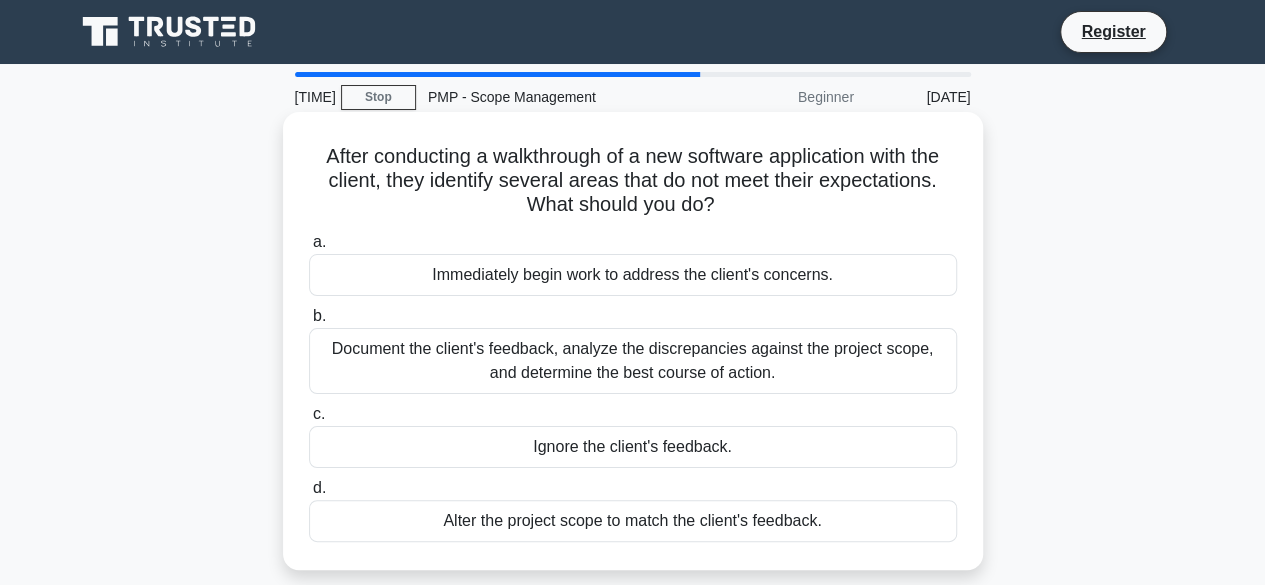 click on "Document the client's feedback, analyze the discrepancies against the project scope, and determine the best course of action." at bounding box center [633, 361] 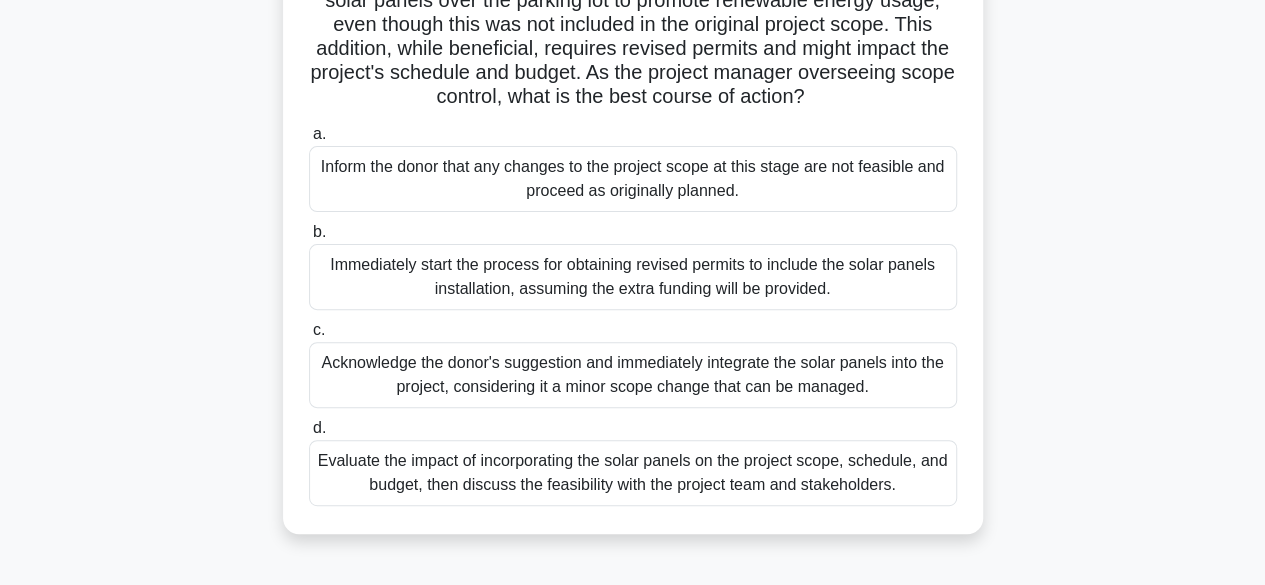 scroll, scrollTop: 208, scrollLeft: 0, axis: vertical 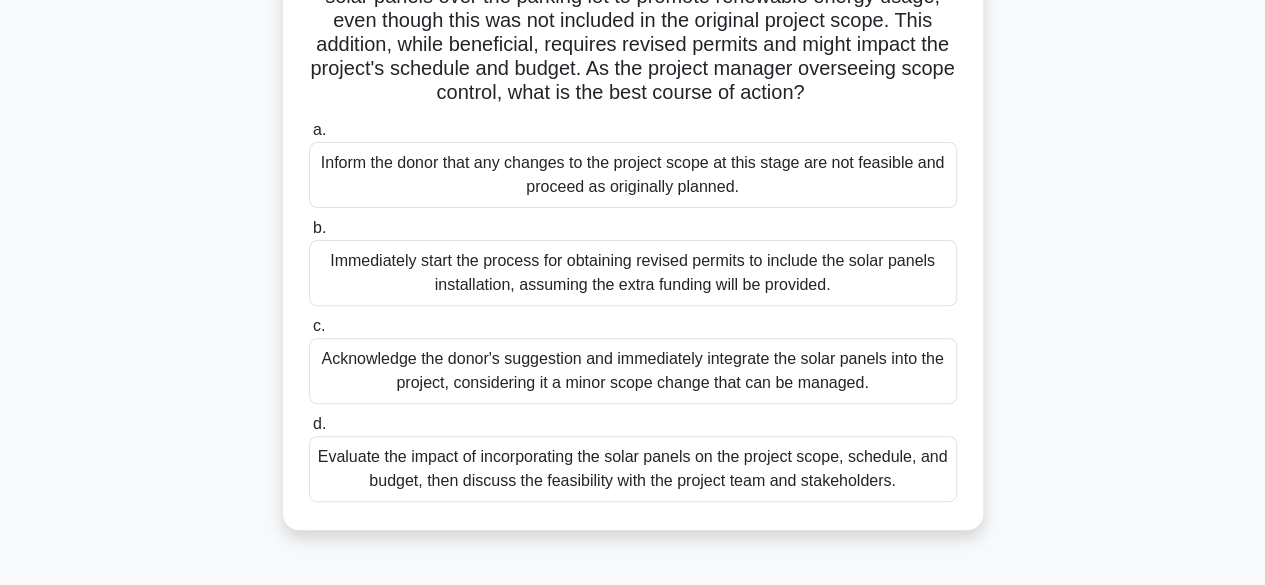 click on "Evaluate the impact of incorporating the solar panels on the project scope, schedule, and budget, then discuss the feasibility with the project team and stakeholders." at bounding box center [633, 469] 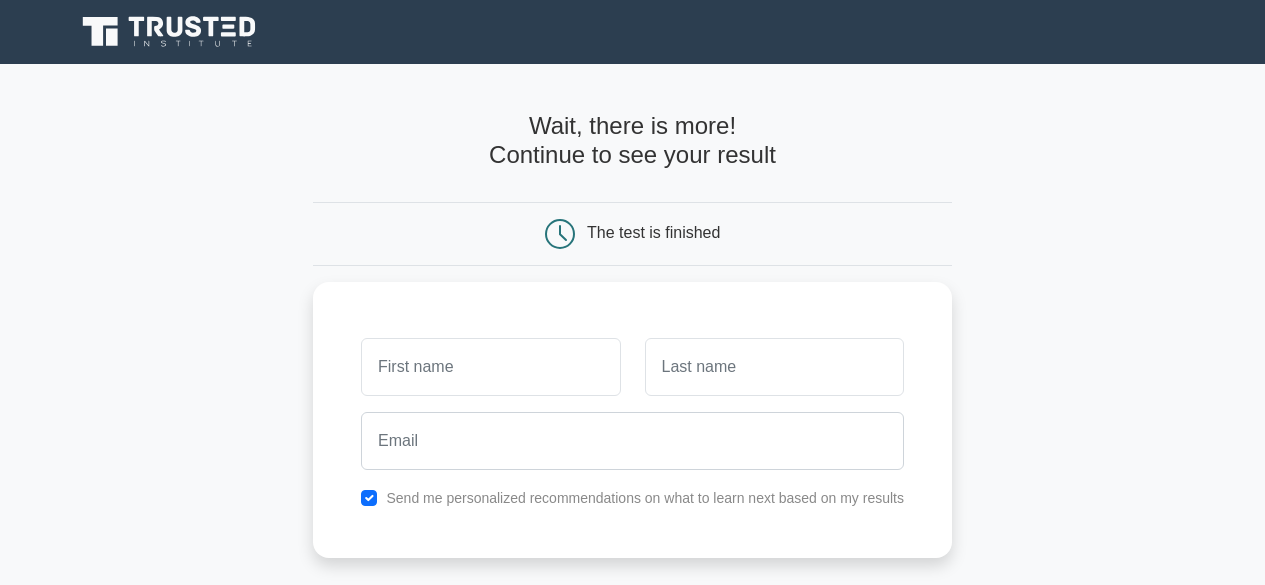 scroll, scrollTop: 226, scrollLeft: 0, axis: vertical 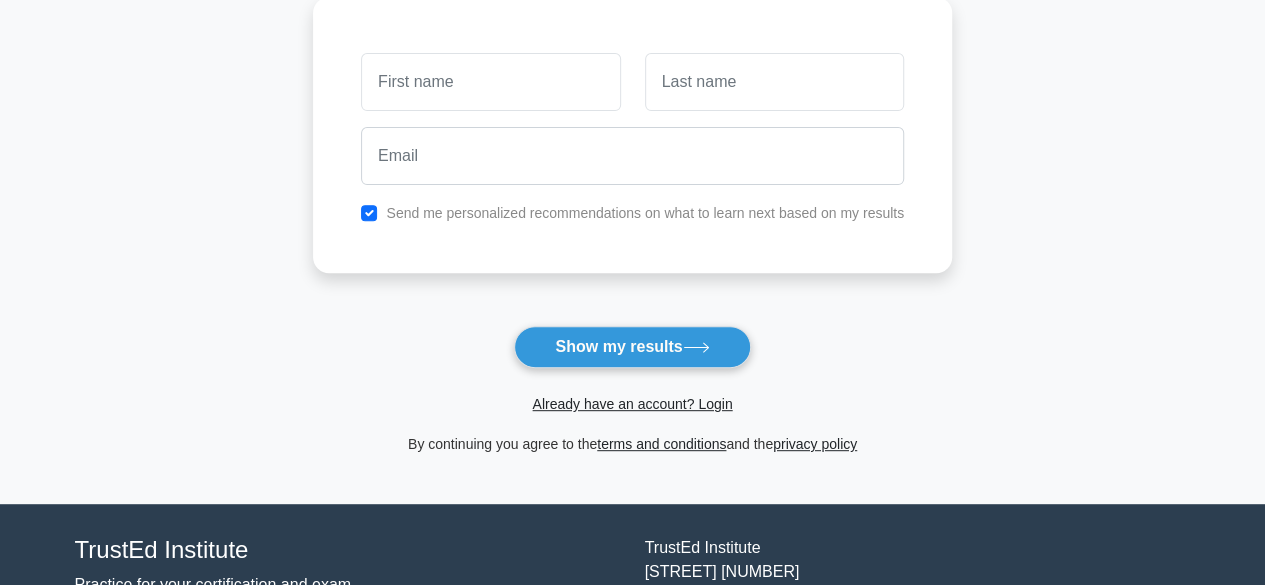 click at bounding box center [490, 82] 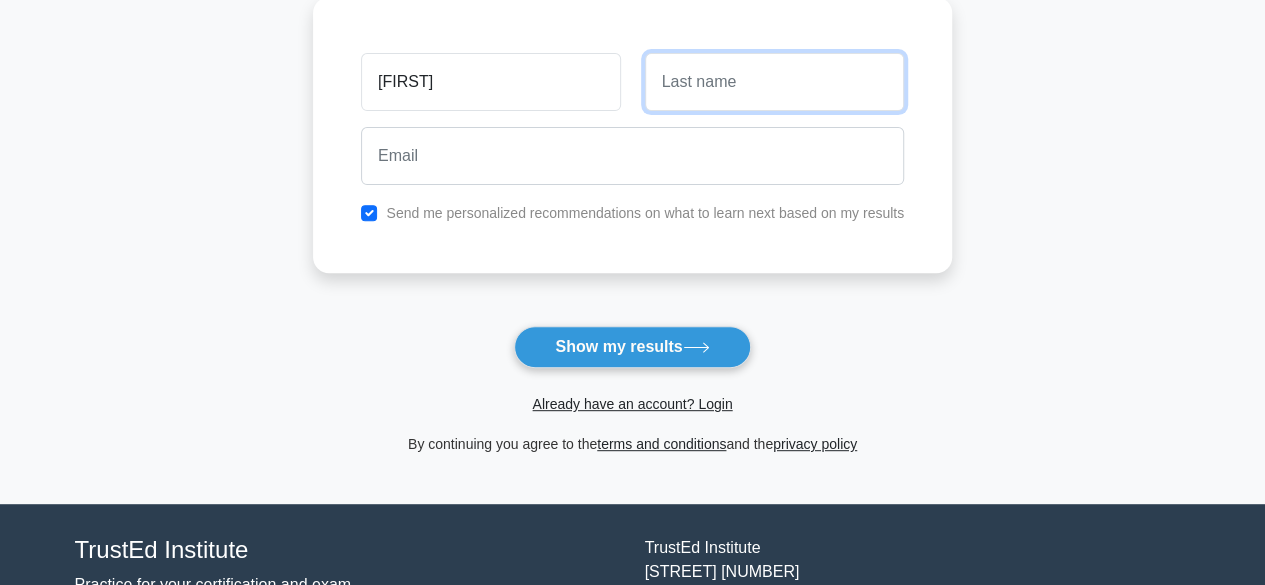 click at bounding box center [774, 82] 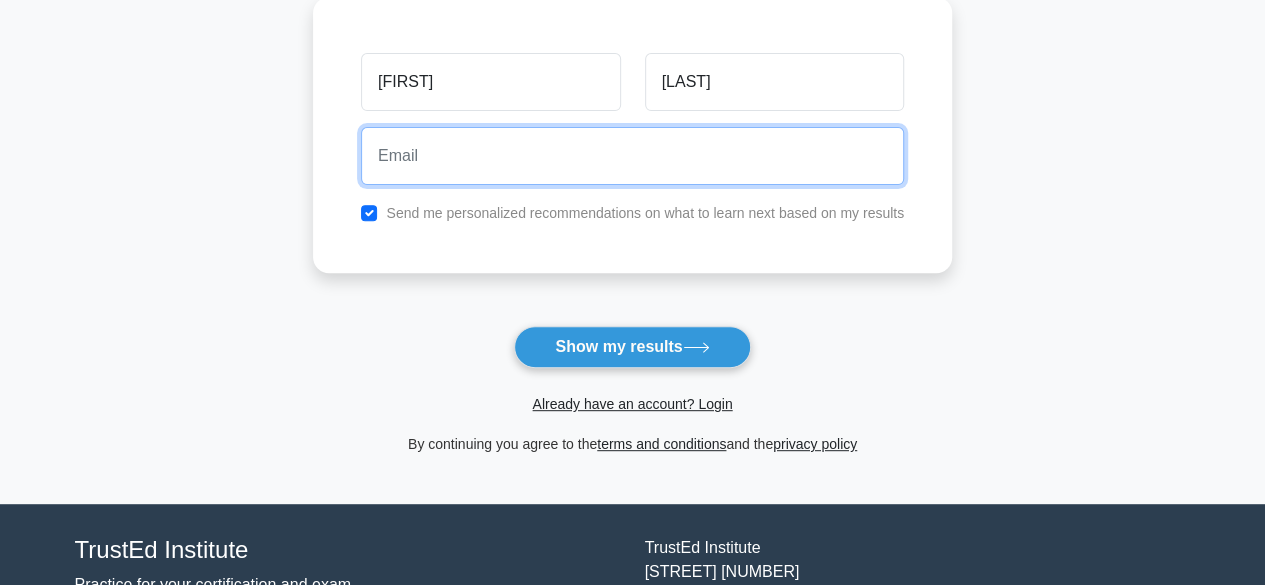 click at bounding box center [632, 156] 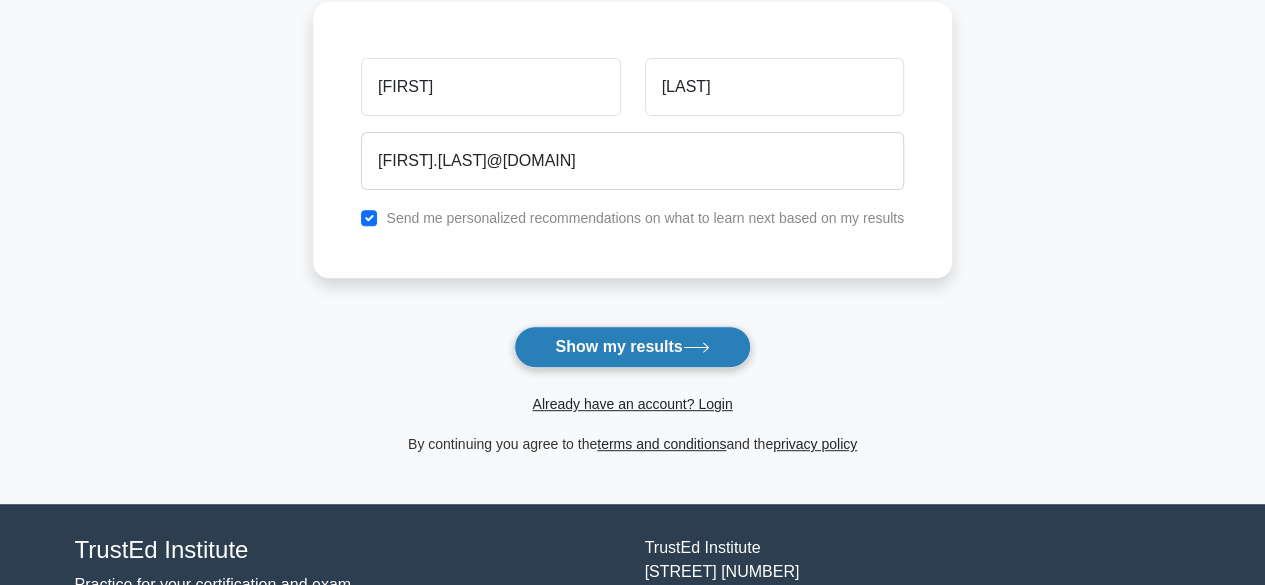 click on "Show my results" at bounding box center [632, 347] 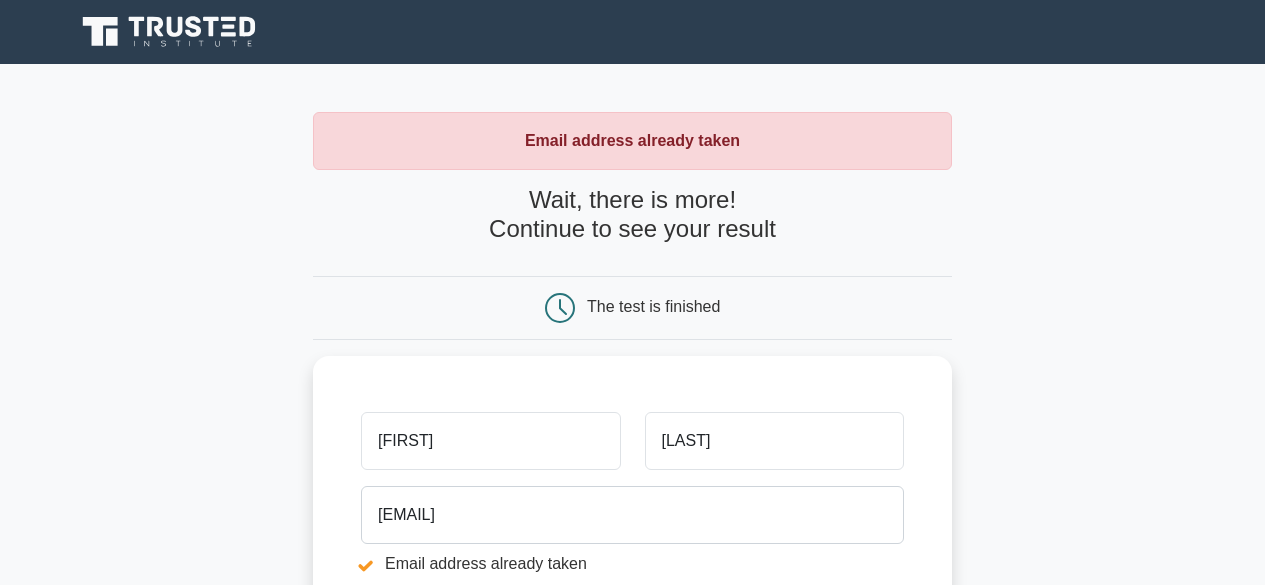 scroll, scrollTop: 0, scrollLeft: 0, axis: both 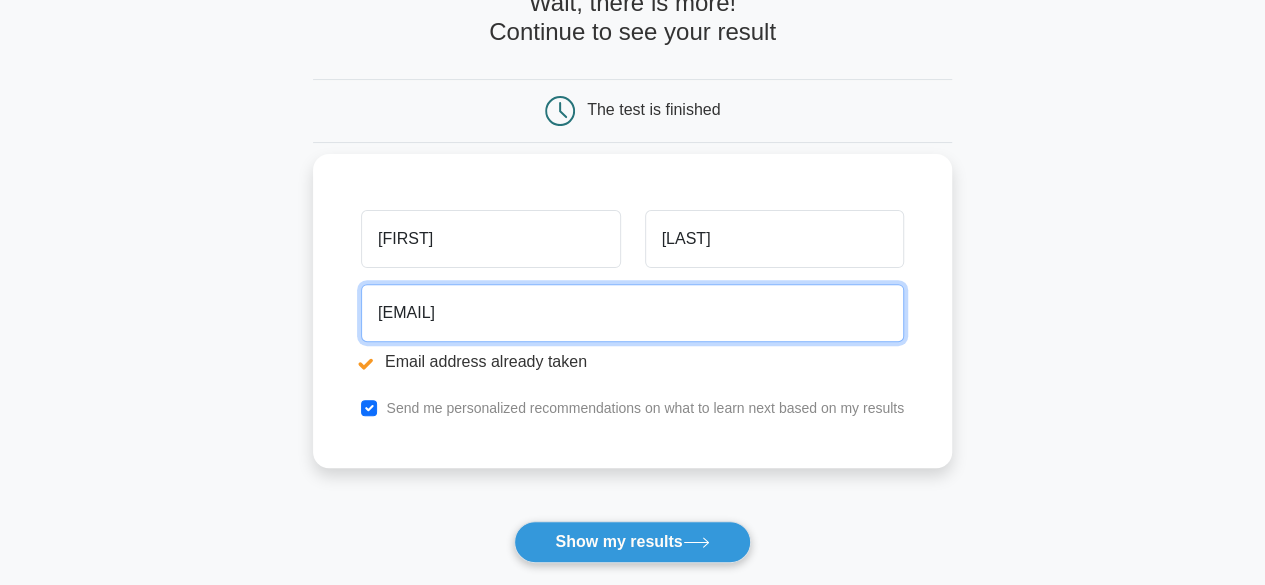 click on "[EMAIL]" at bounding box center [632, 313] 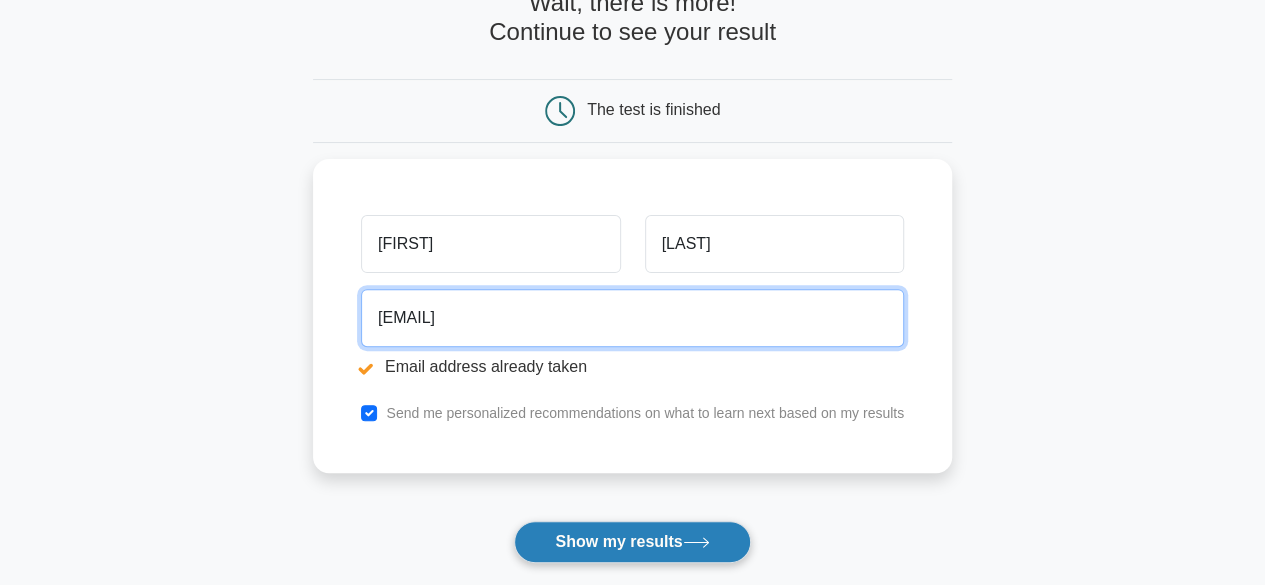type on "[EMAIL]" 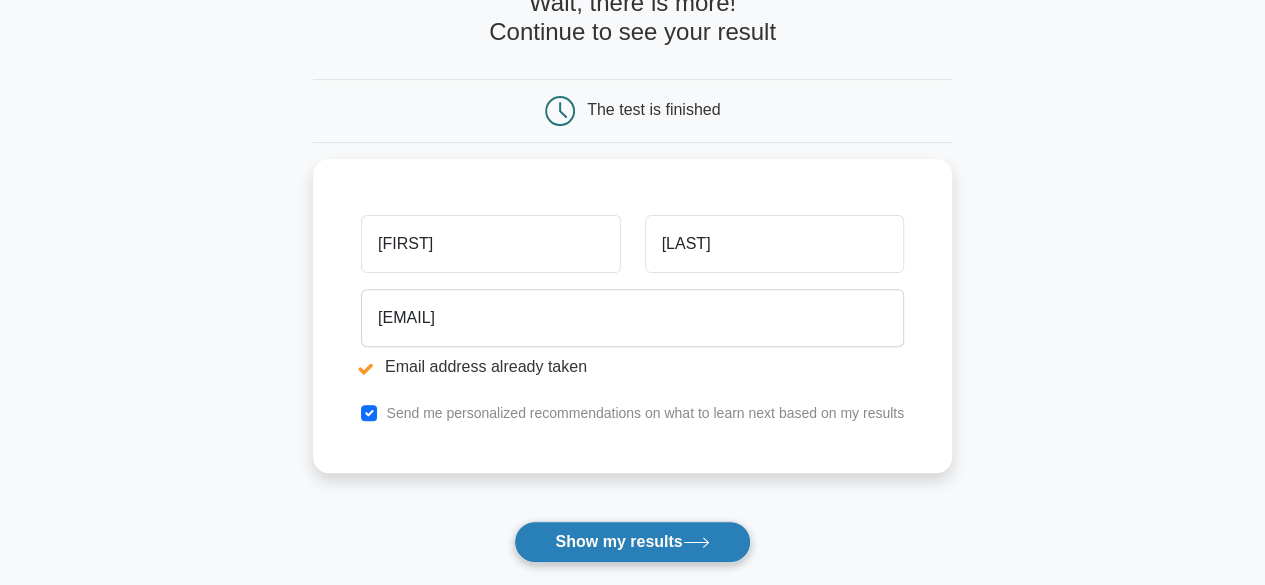 click on "Show my results" at bounding box center (632, 542) 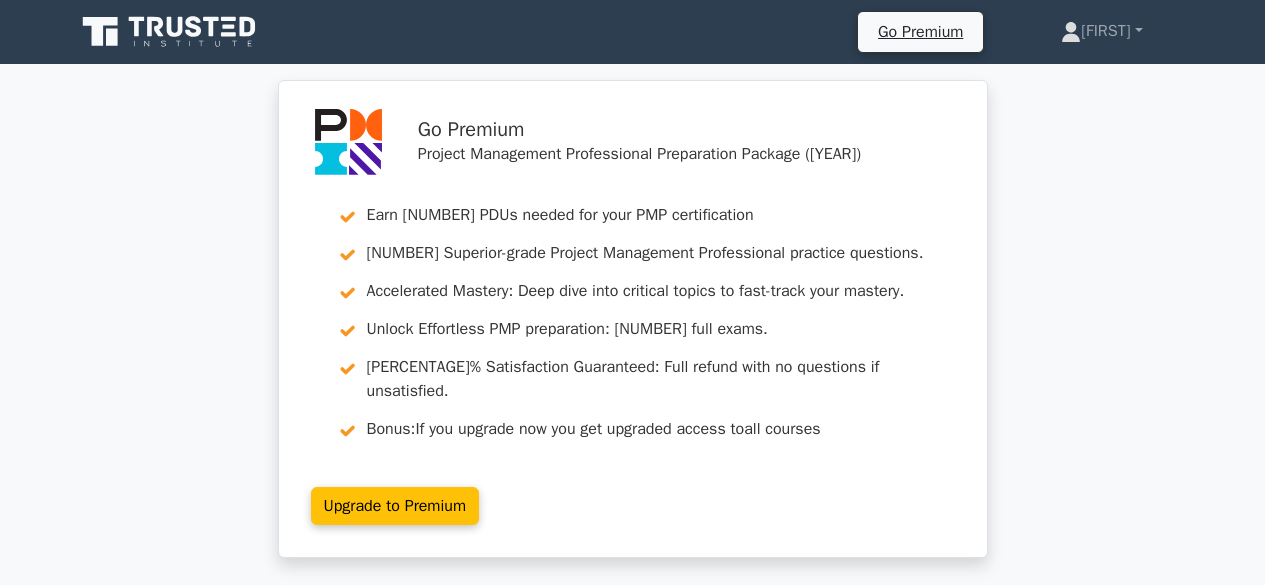 scroll, scrollTop: 174, scrollLeft: 0, axis: vertical 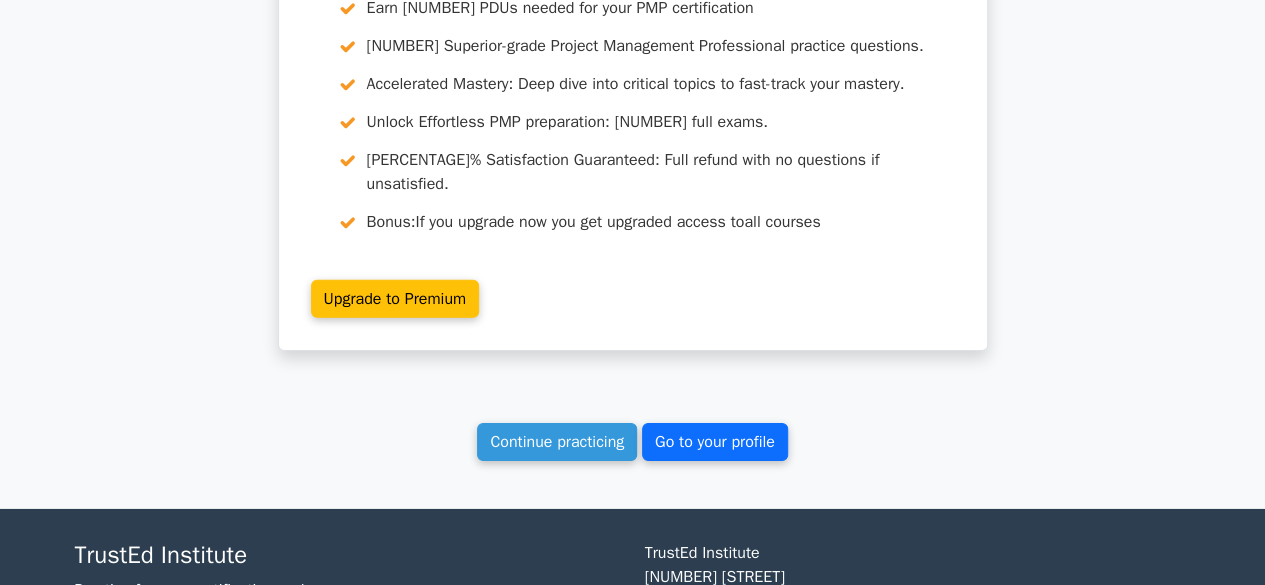 click on "Go to your profile" at bounding box center [715, 442] 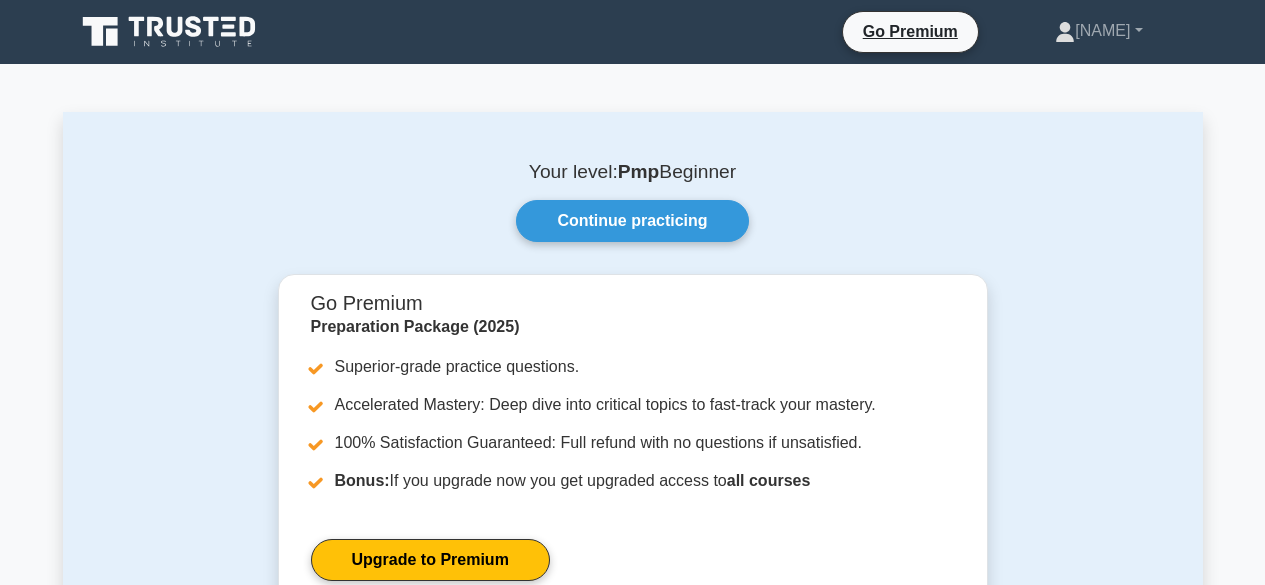 scroll, scrollTop: 344, scrollLeft: 0, axis: vertical 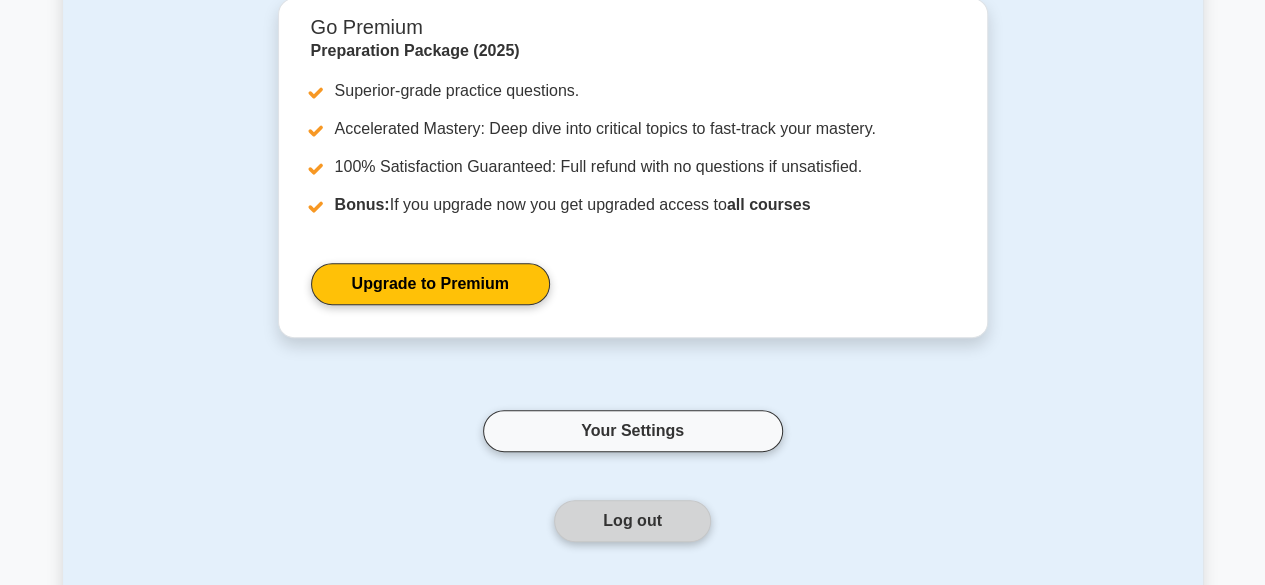 click on "Log out" at bounding box center (632, 521) 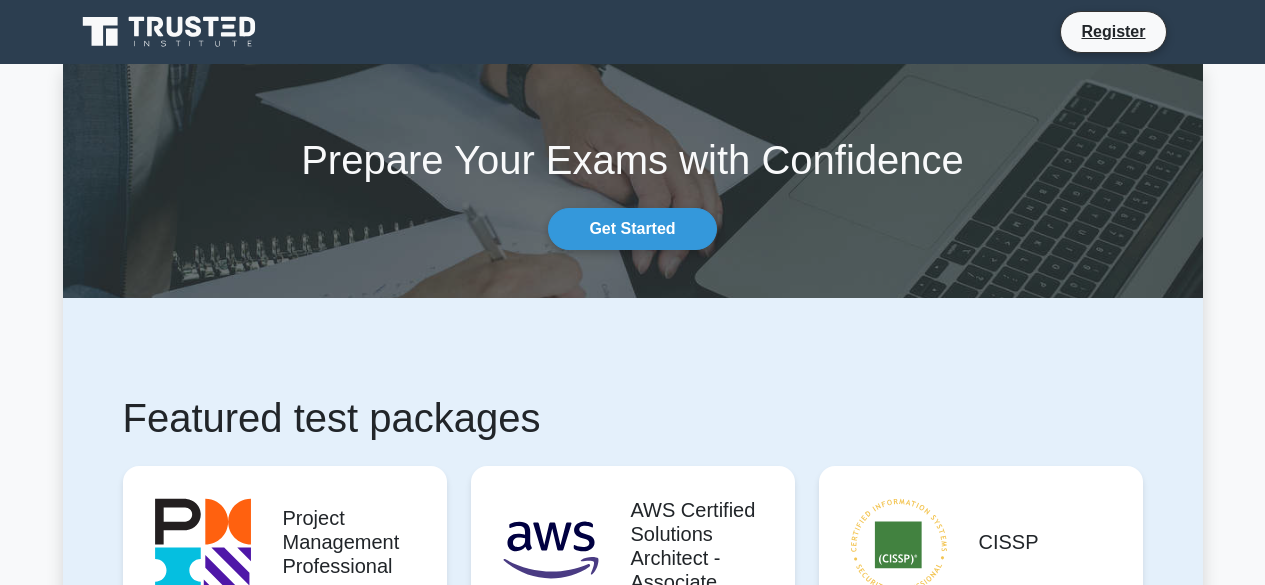 scroll, scrollTop: 0, scrollLeft: 0, axis: both 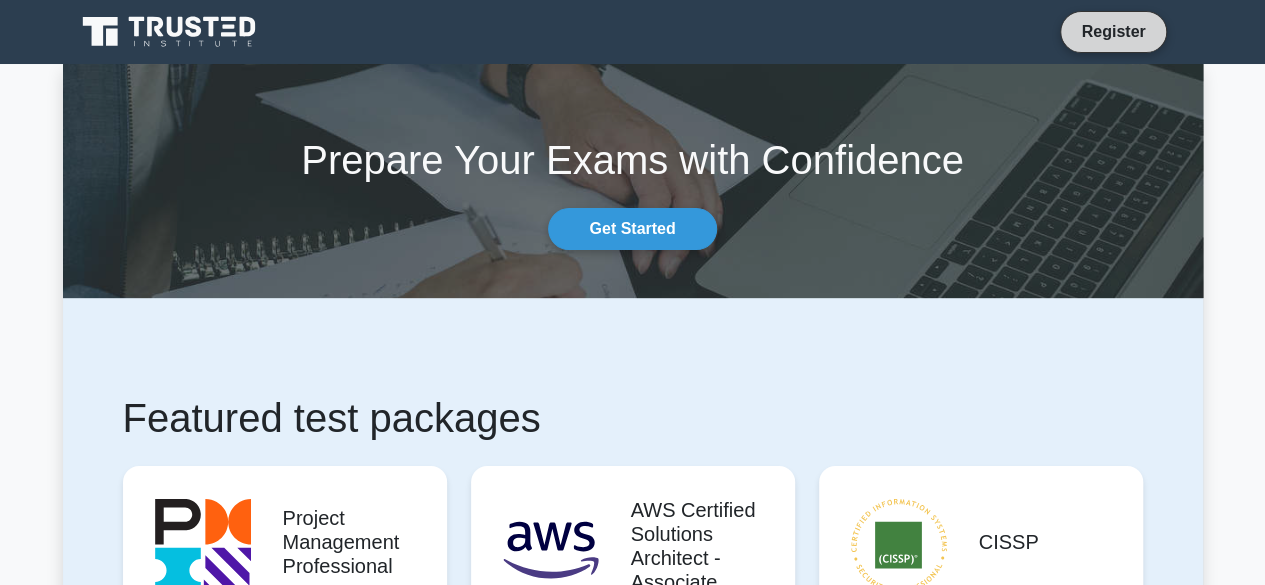 click on "Register" at bounding box center (1113, 31) 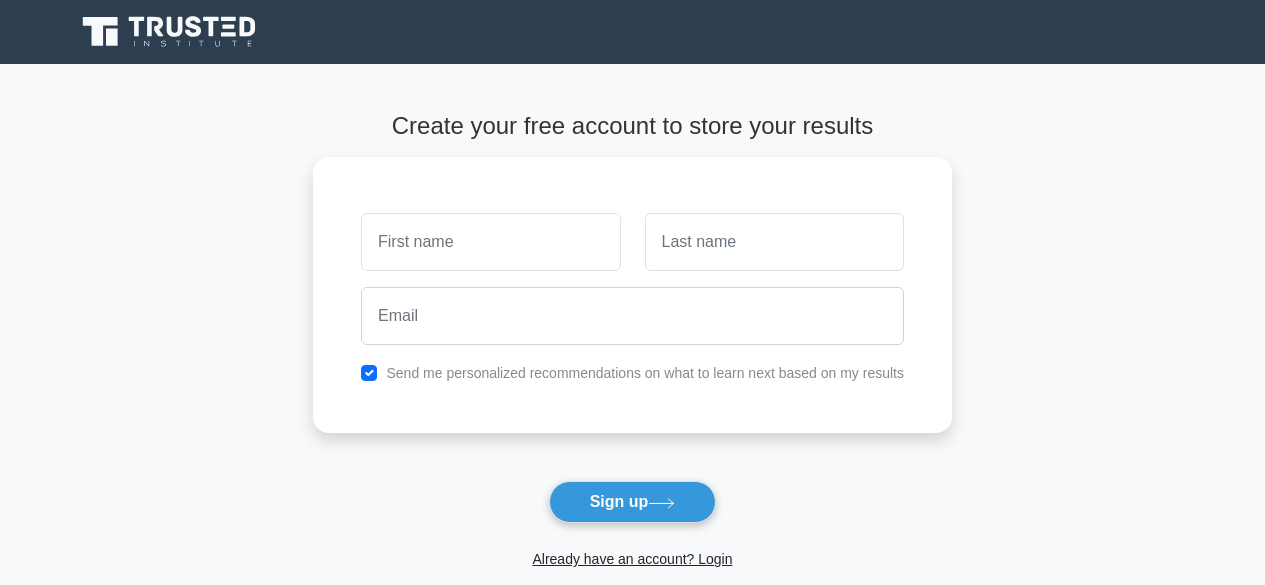 scroll, scrollTop: 0, scrollLeft: 0, axis: both 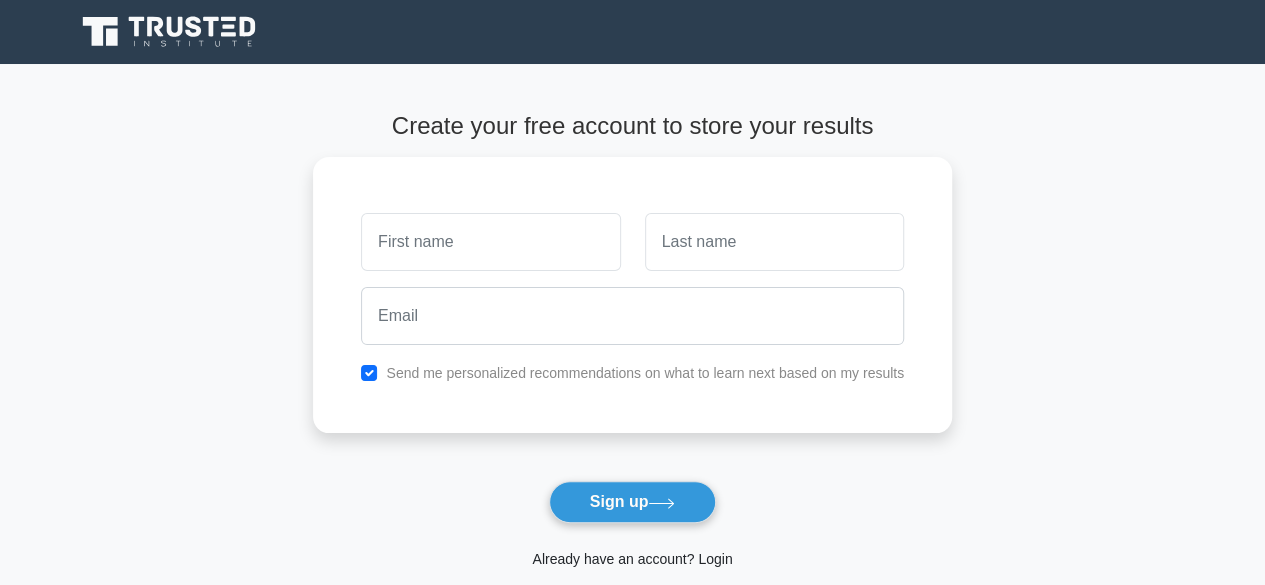 click on "Already have an account? Login" at bounding box center (632, 559) 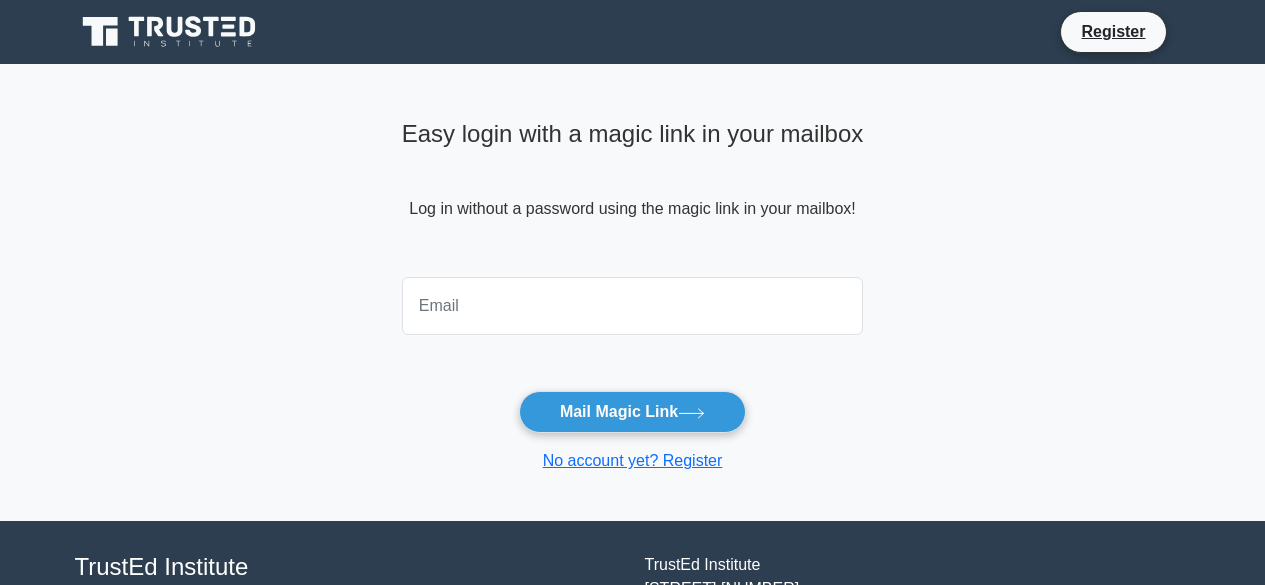 scroll, scrollTop: 0, scrollLeft: 0, axis: both 